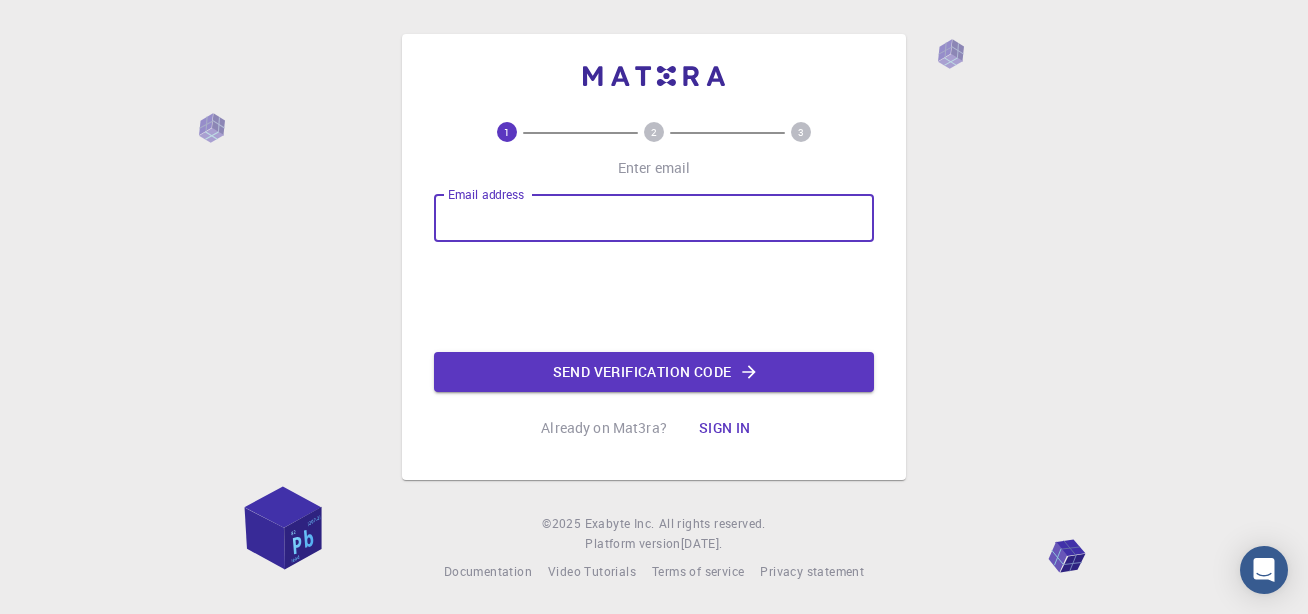 type on "[EMAIL_ADDRESS][DOMAIN_NAME]" 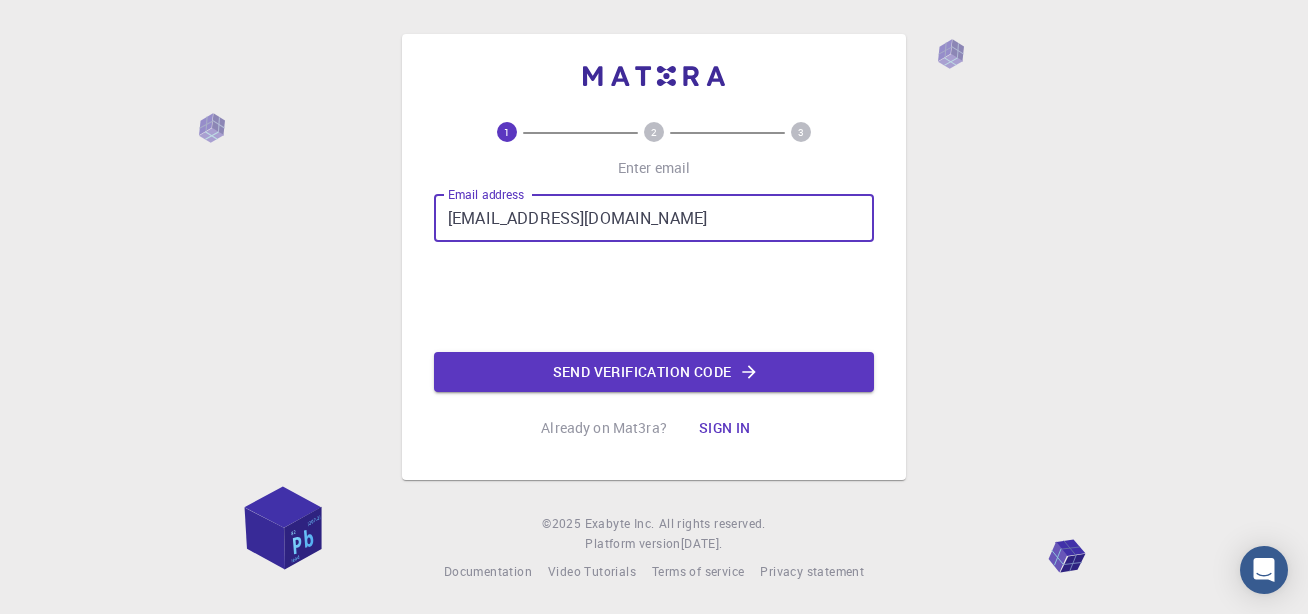 scroll, scrollTop: 0, scrollLeft: 0, axis: both 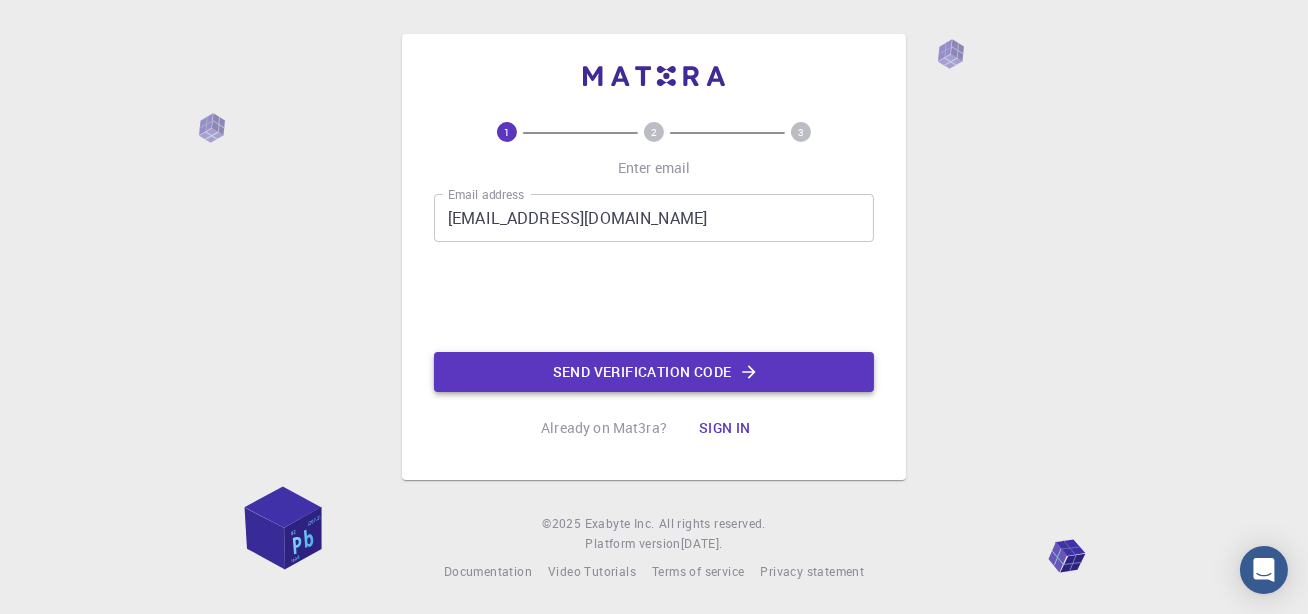 click on "Send verification code" 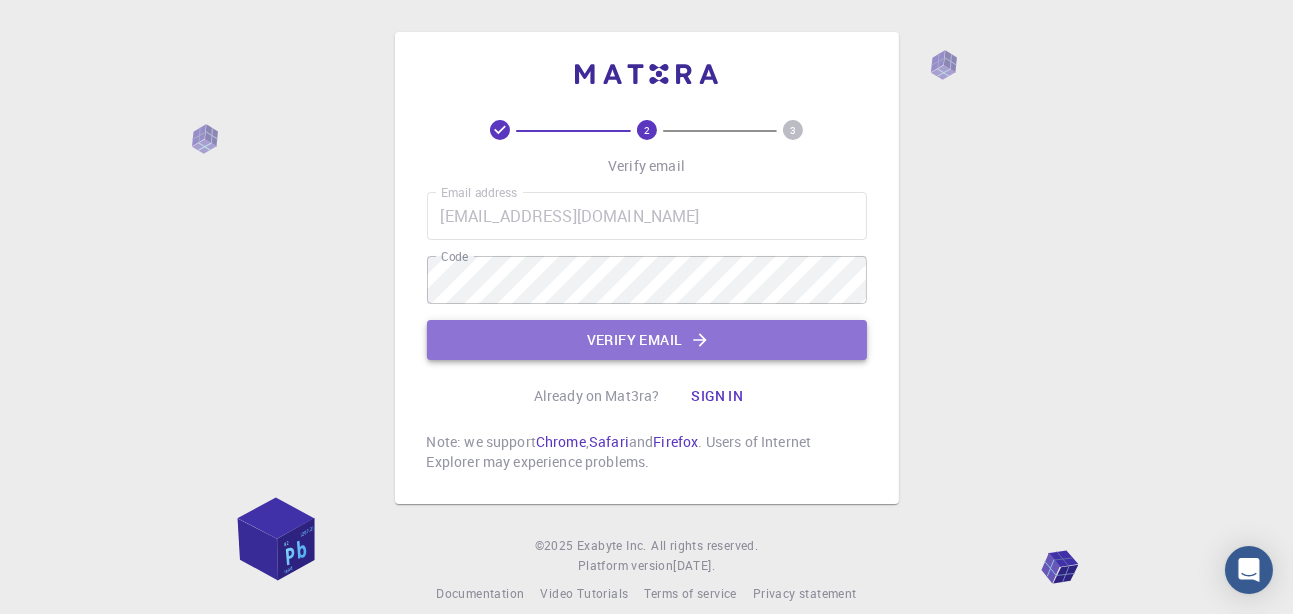 click on "Verify email" 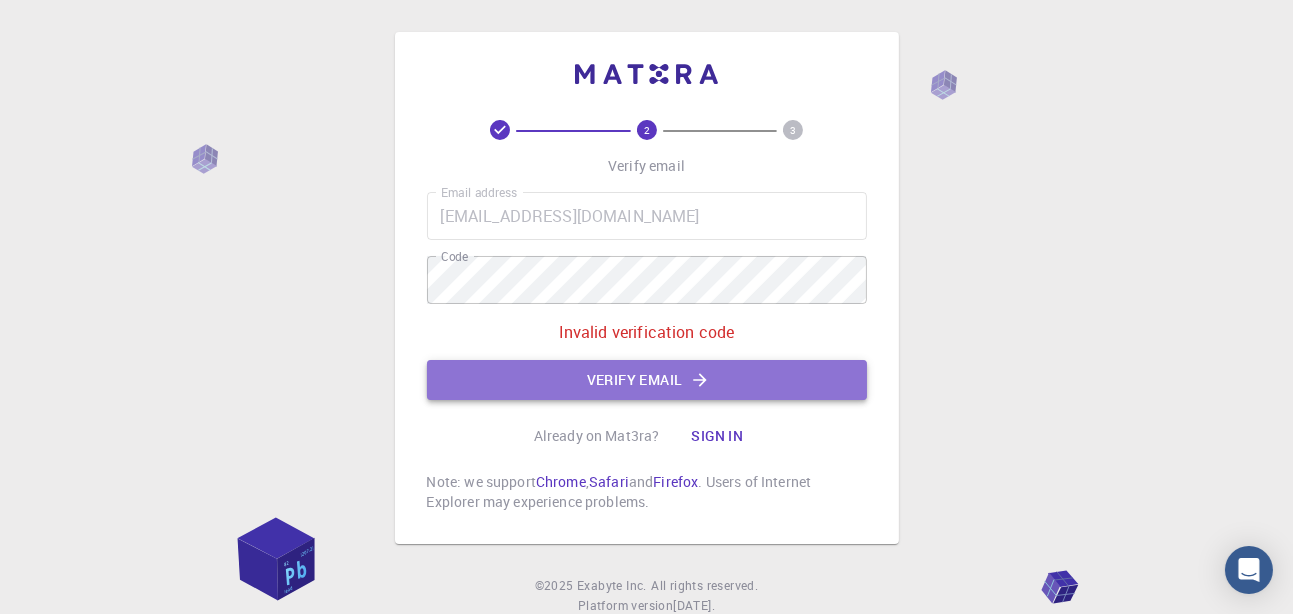 click on "Verify email" at bounding box center [647, 380] 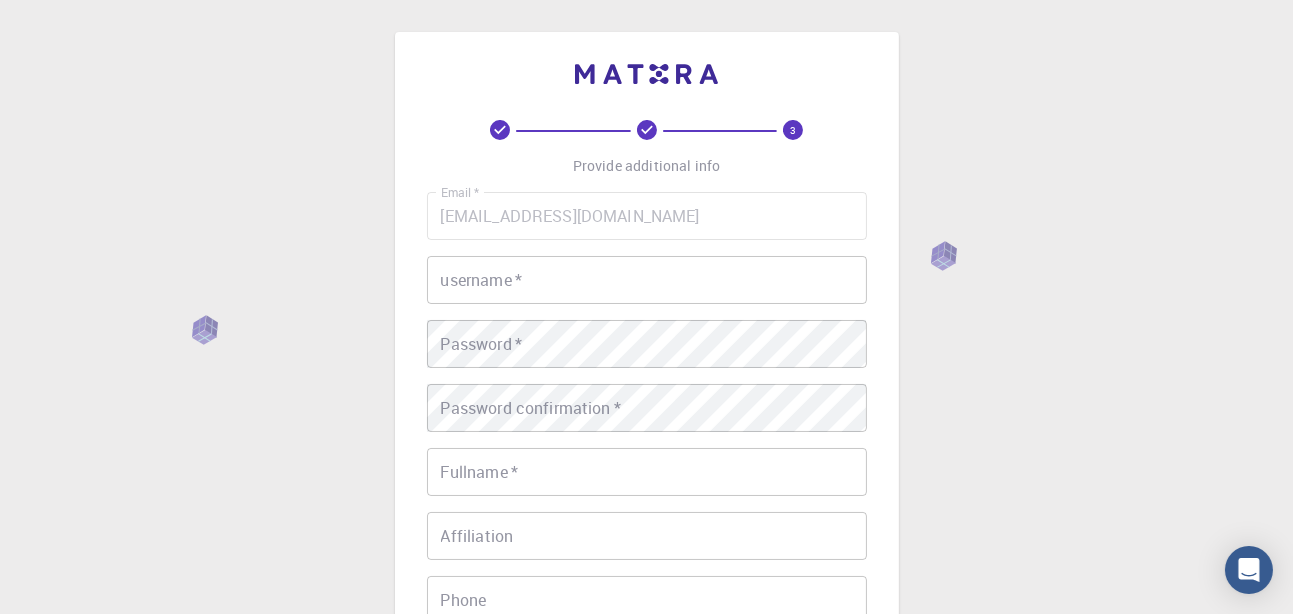 click on "username   *" at bounding box center (647, 280) 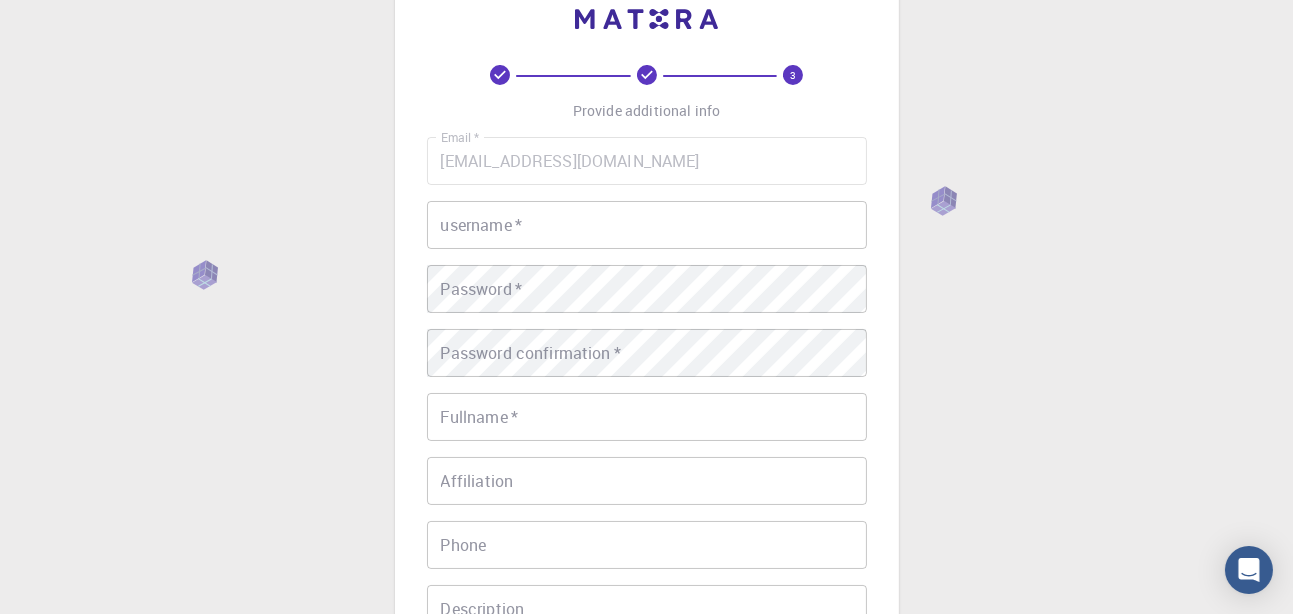 scroll, scrollTop: 29, scrollLeft: 0, axis: vertical 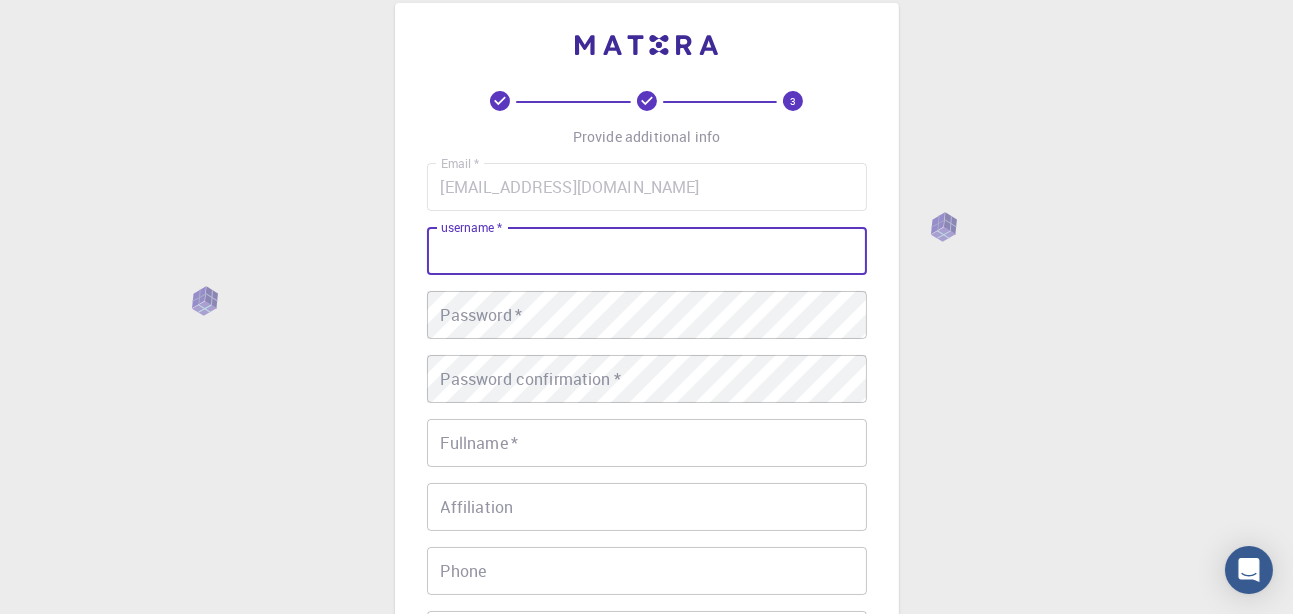 click on "username   *" at bounding box center (647, 251) 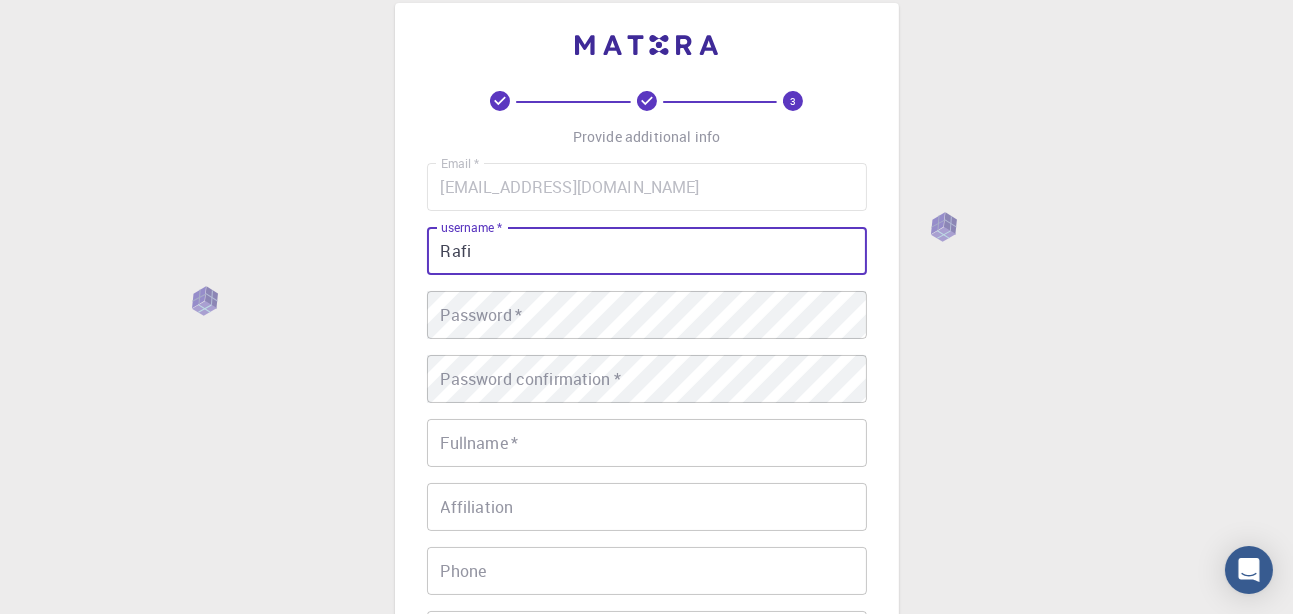 type on "Rafi" 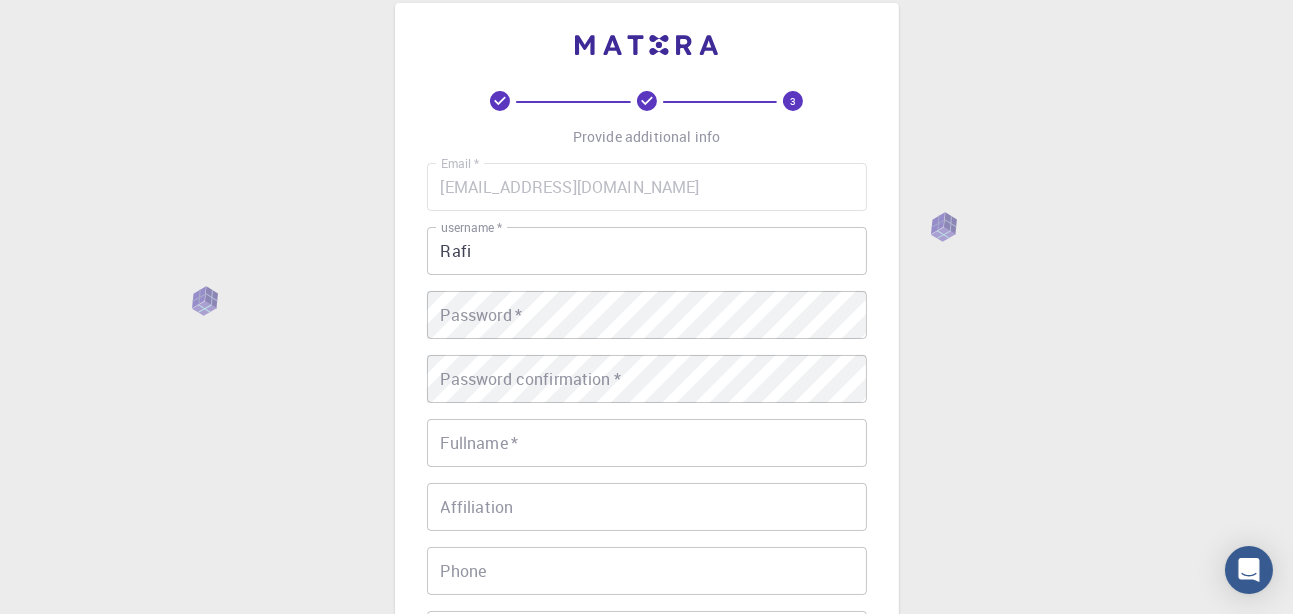 click on "3 Provide additional info Email   * [EMAIL_ADDRESS][DOMAIN_NAME] Email   * username   * Rafi username   * Password   * Password   * Password confirmation   * Password confirmation   * Fullname   * Fullname   * Affiliation Affiliation Phone Phone Description Description I accept the  Terms of Service / Privacy Policy  * REGISTER Already on Mat3ra? Sign in ©  2025   Exabyte Inc.   All rights reserved. Platform version  [DATE] . Documentation Video Tutorials Terms of service Privacy statement" at bounding box center [646, 480] 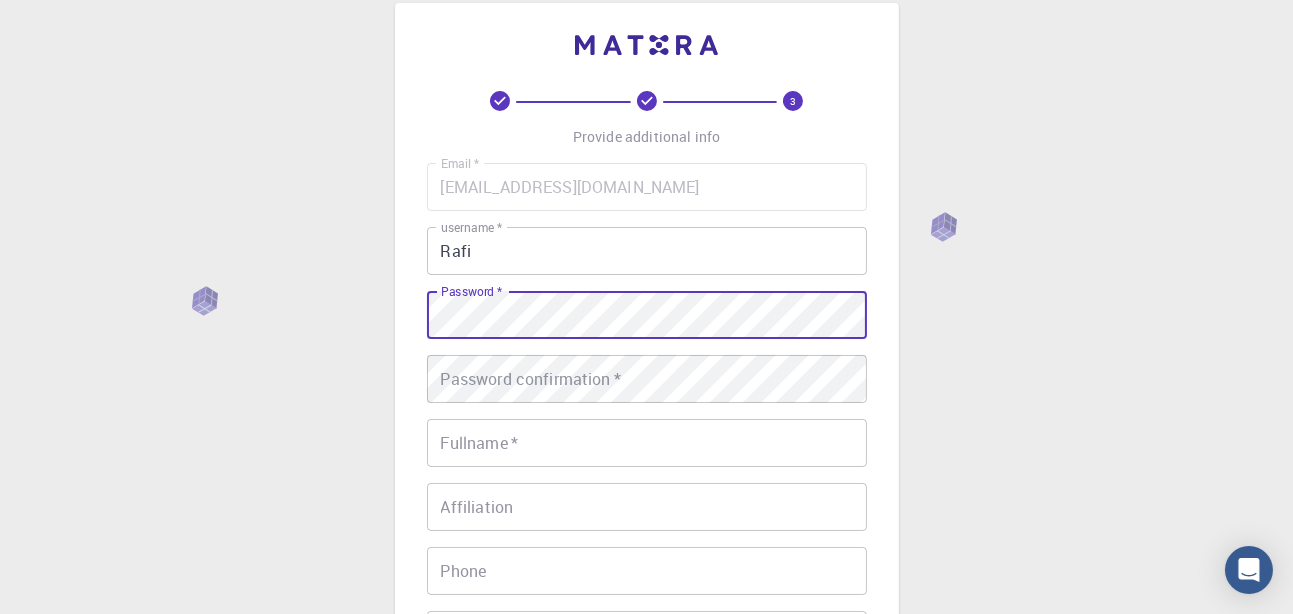 scroll, scrollTop: 0, scrollLeft: 0, axis: both 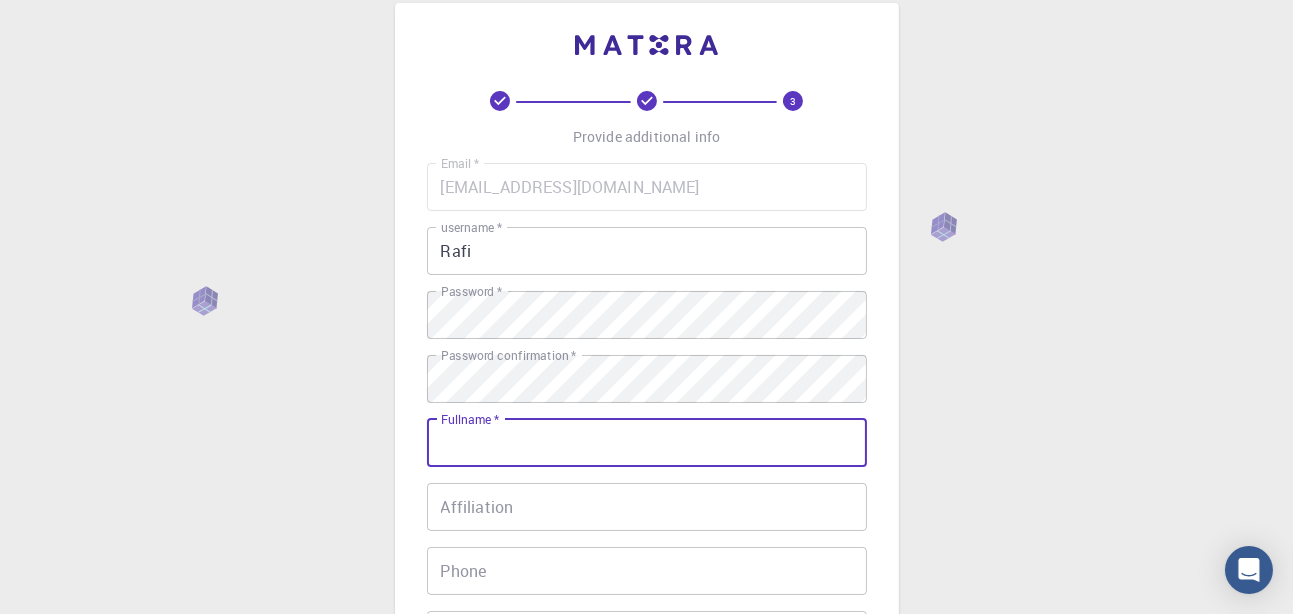 click on "Fullname   *" at bounding box center [647, 443] 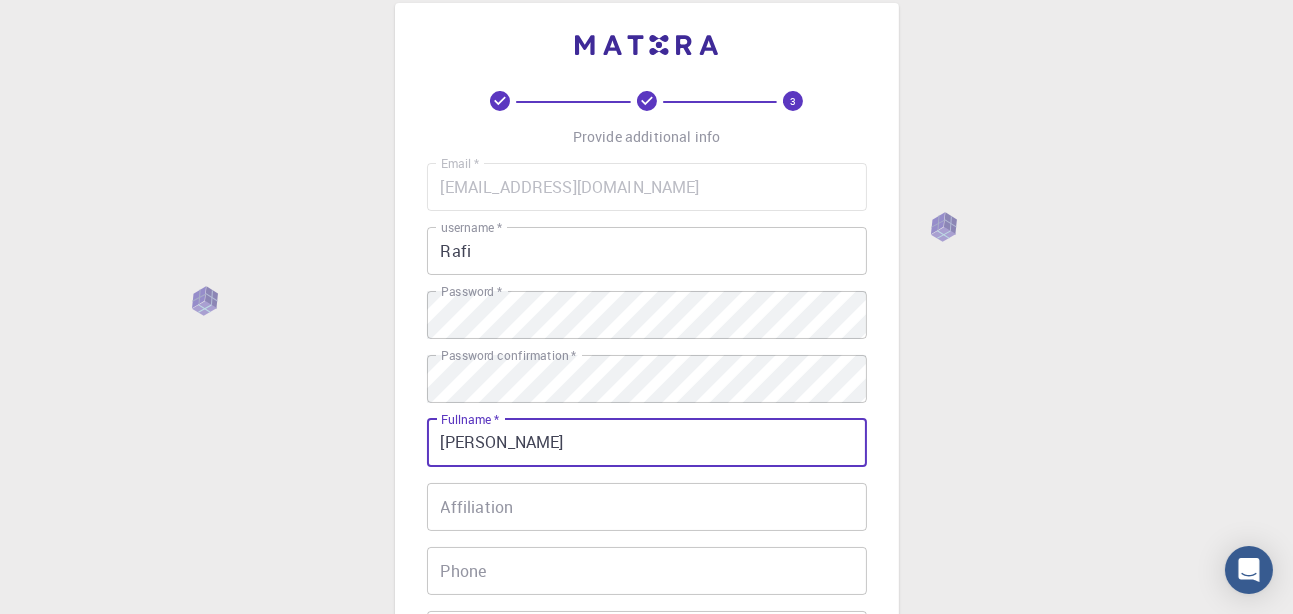 type on "01575645009" 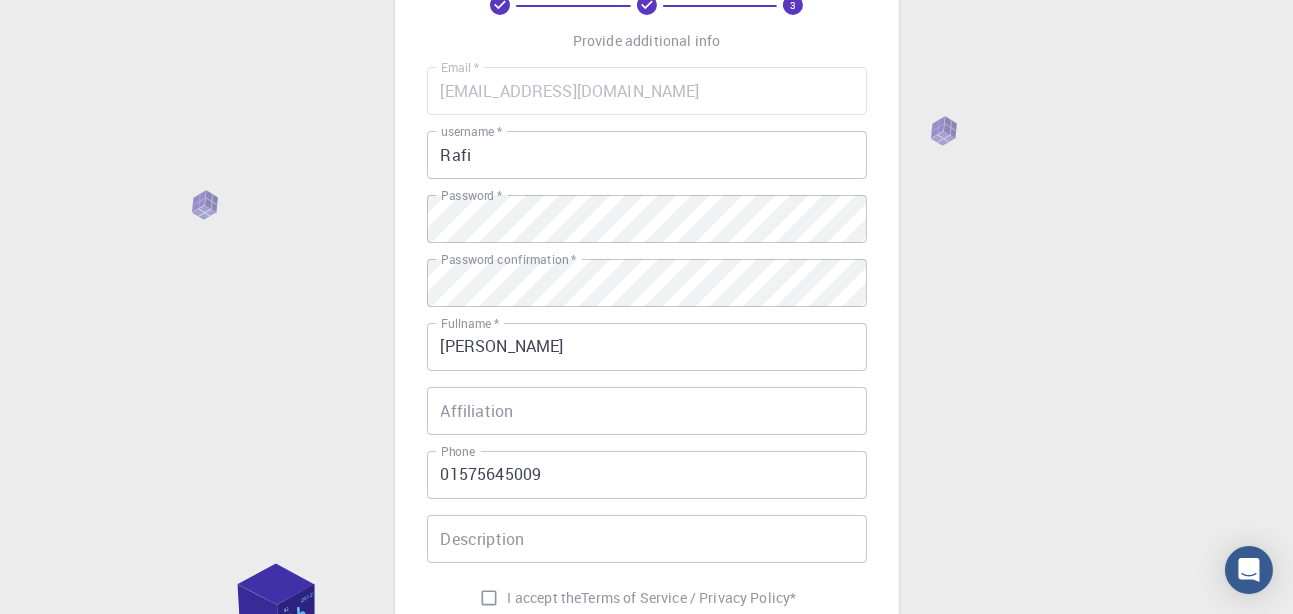 scroll, scrollTop: 181, scrollLeft: 0, axis: vertical 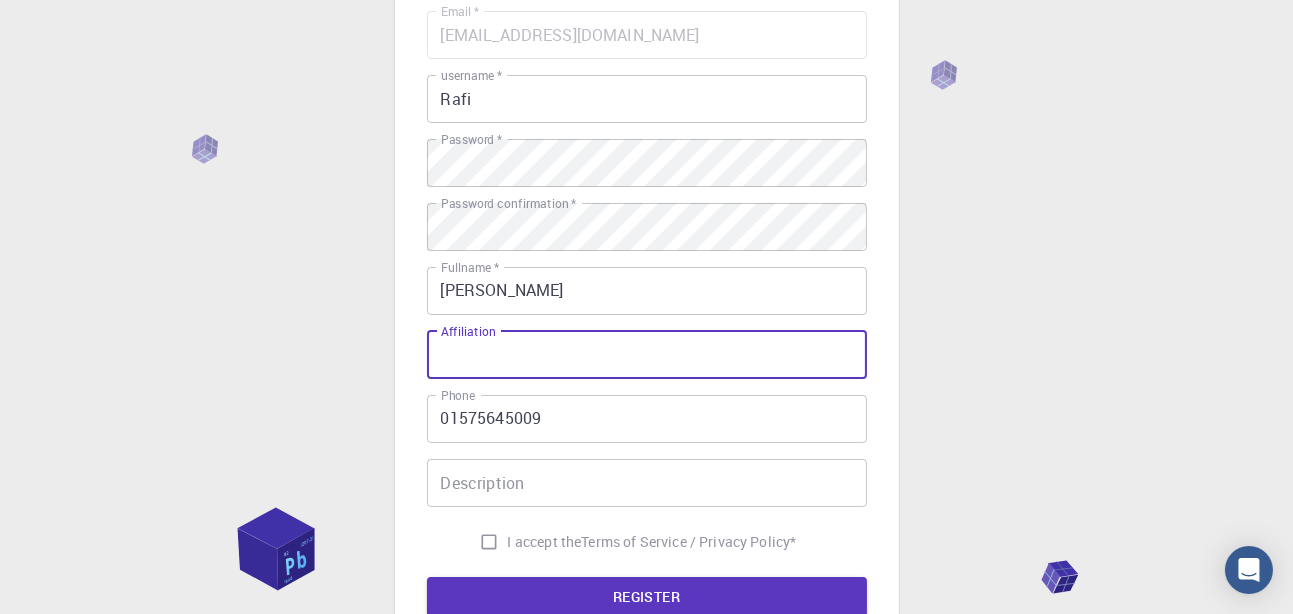click on "Affiliation" at bounding box center (647, 355) 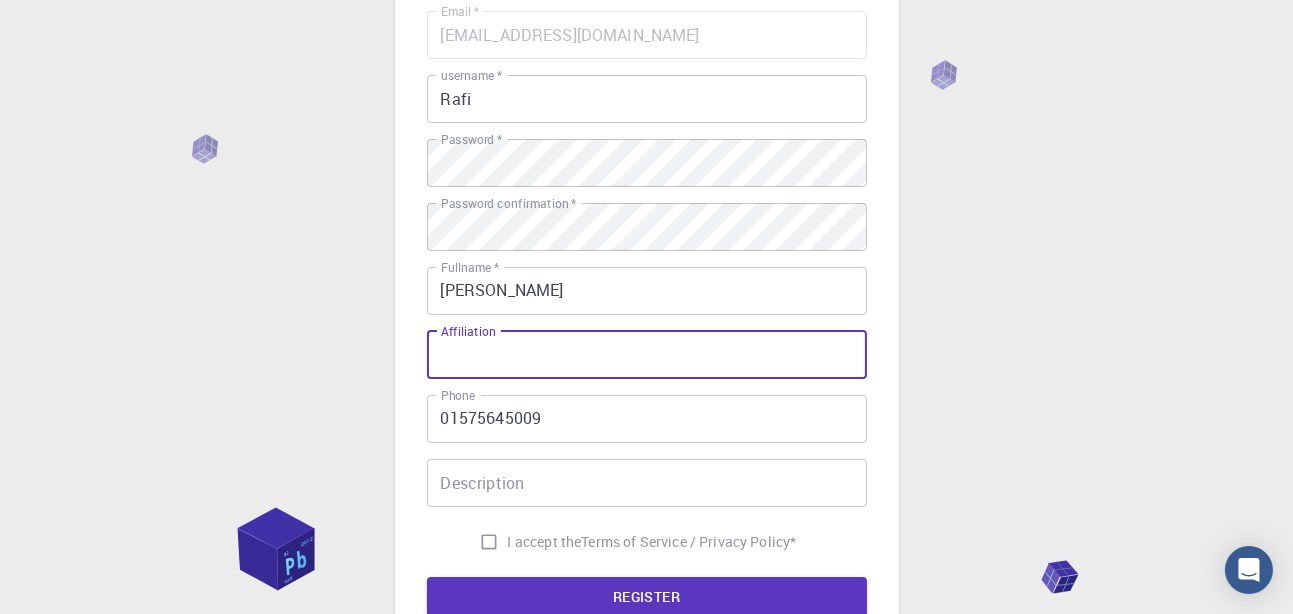 click on "3 Provide additional info Email   * [EMAIL_ADDRESS][DOMAIN_NAME] Email   * username   * Rafi username   * Password   * Password   * Password confirmation   * Password confirmation   * Fullname   * [PERSON_NAME] Fullname   * Affiliation Affiliation Phone 01575645009 Phone Description Description I accept the  Terms of Service / Privacy Policy  * REGISTER Already on Mat3ra? Sign in ©  2025   Exabyte Inc.   All rights reserved. Platform version  [DATE] . Documentation Video Tutorials Terms of service Privacy statement" at bounding box center (646, 328) 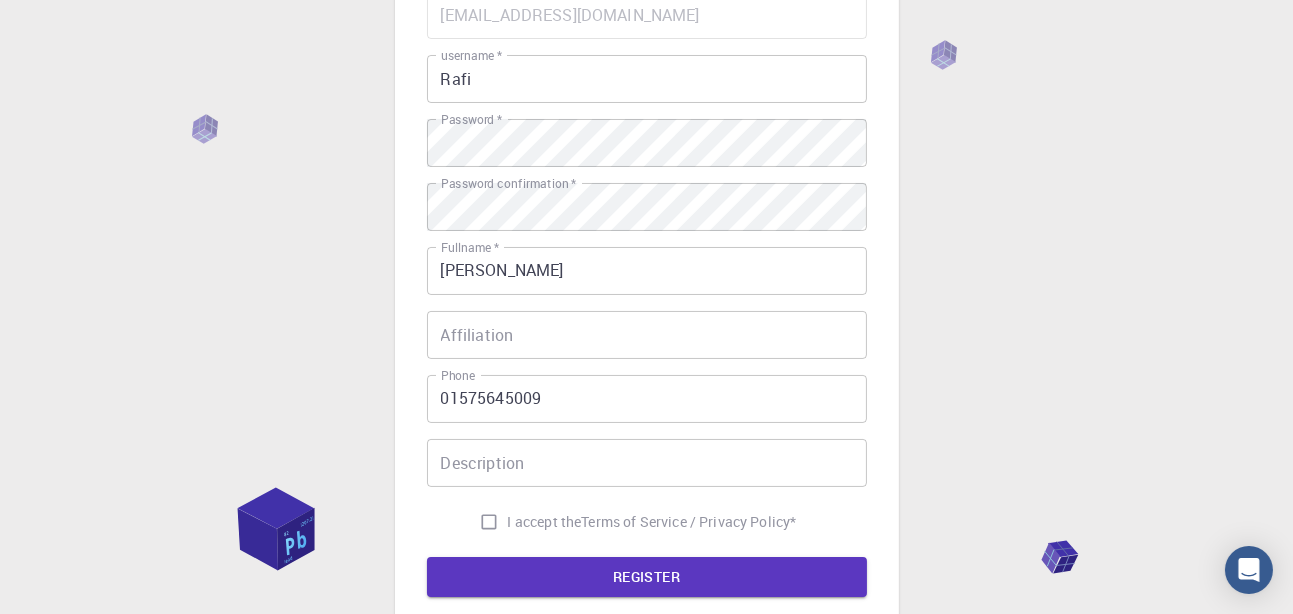 scroll, scrollTop: 268, scrollLeft: 0, axis: vertical 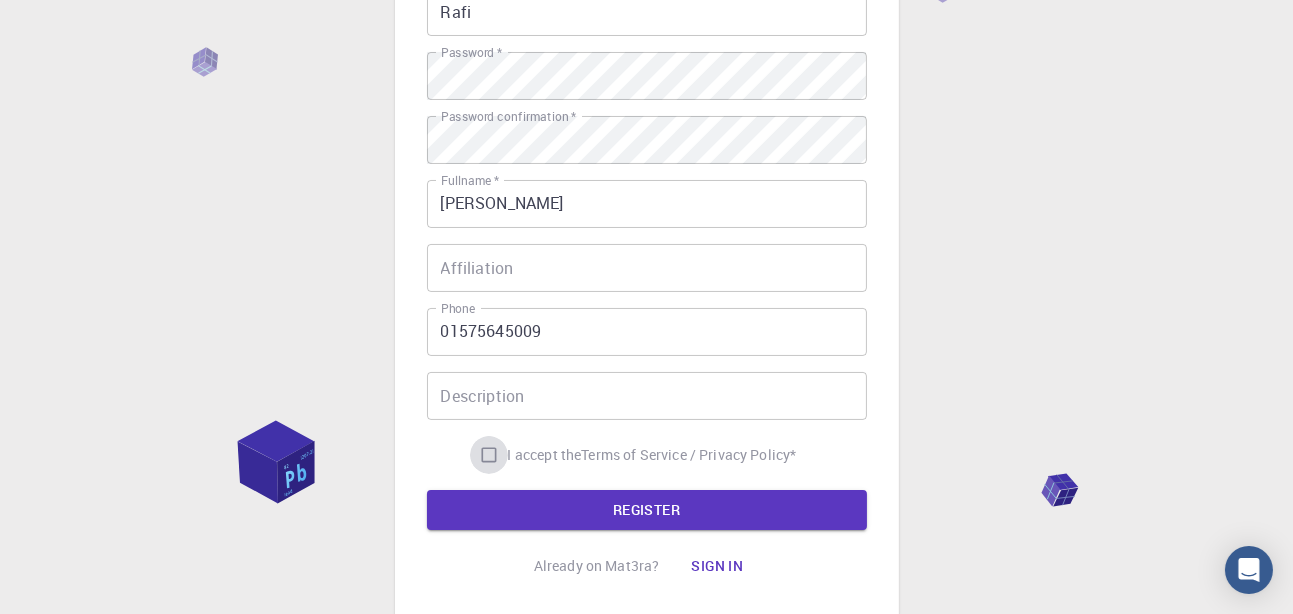 click on "I accept the  Terms of Service / Privacy Policy  *" at bounding box center (489, 455) 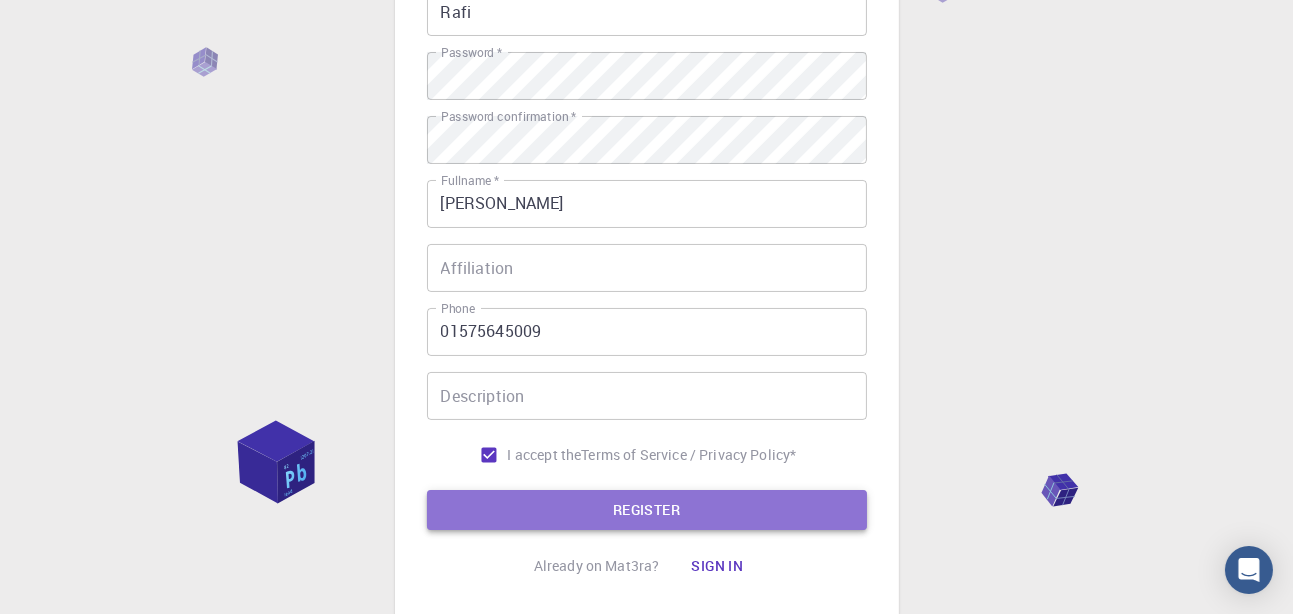 click on "REGISTER" at bounding box center [647, 510] 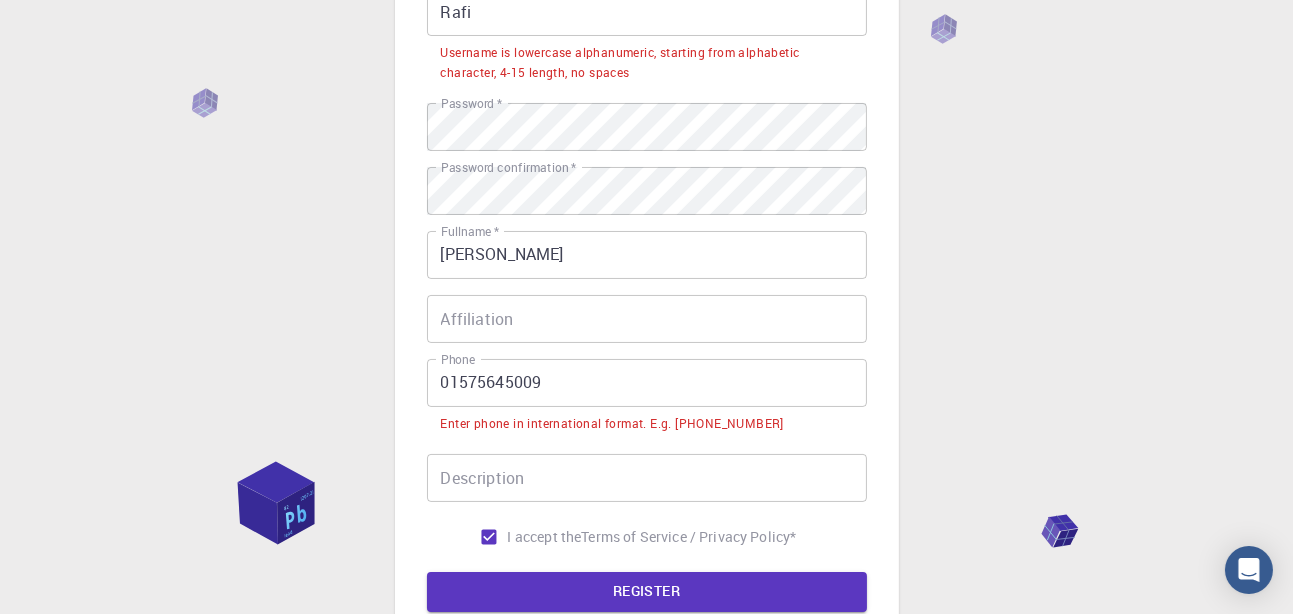 click on "01575645009" at bounding box center [647, 383] 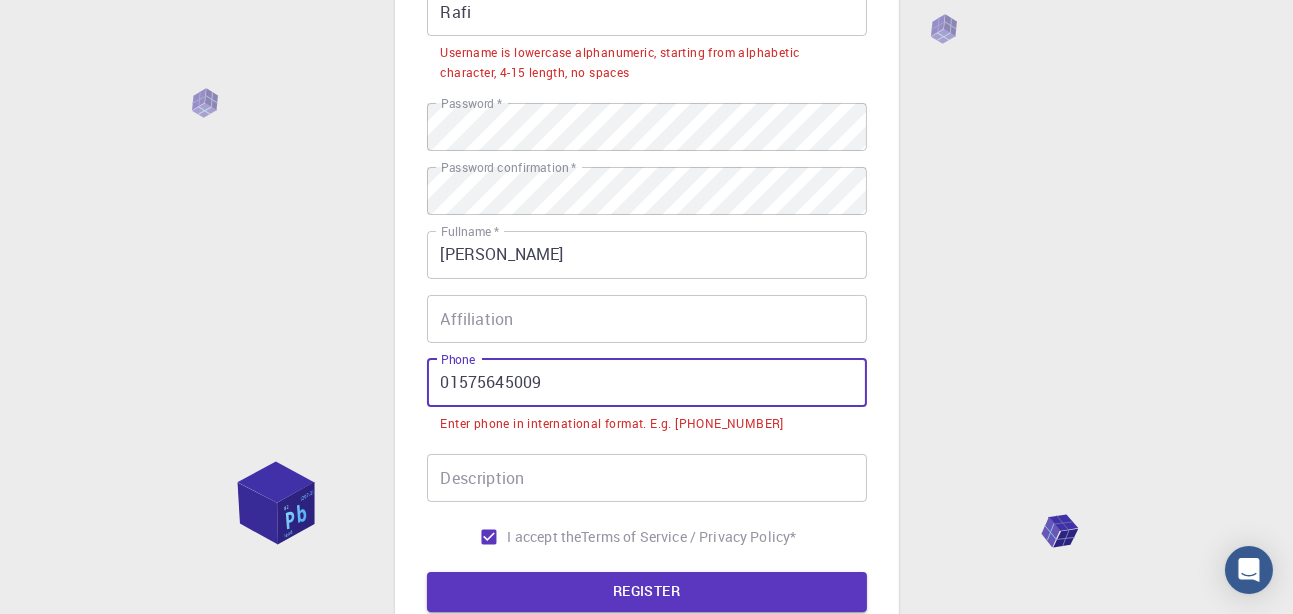 click on "01575645009" at bounding box center [647, 383] 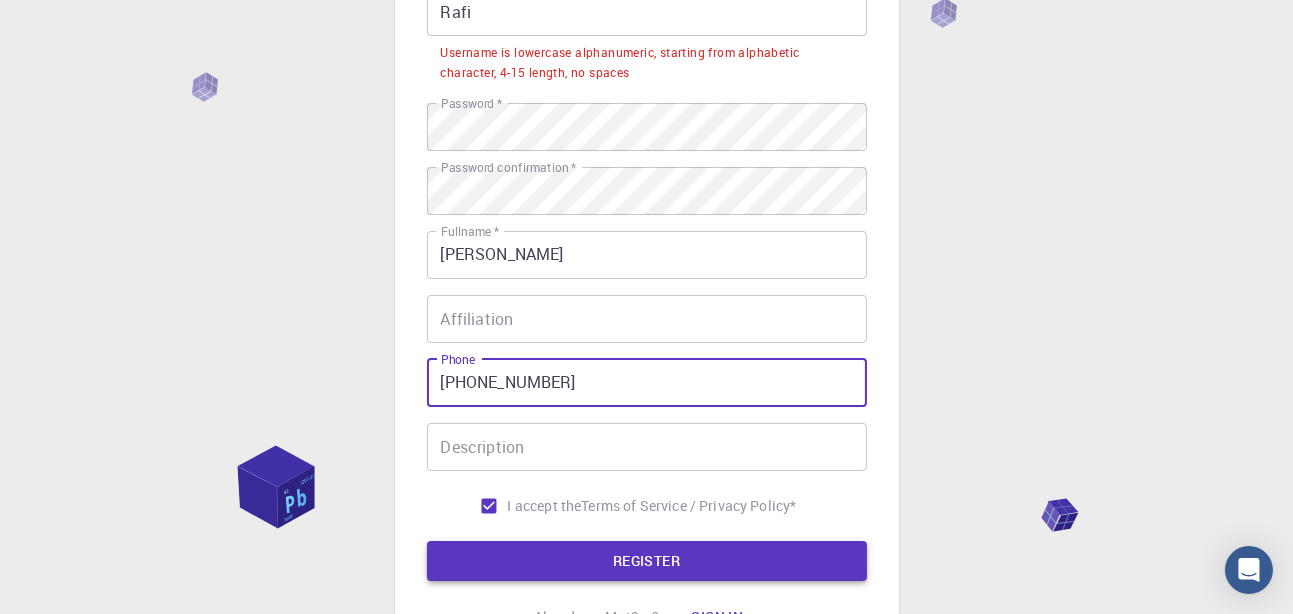 type on "[PHONE_NUMBER]" 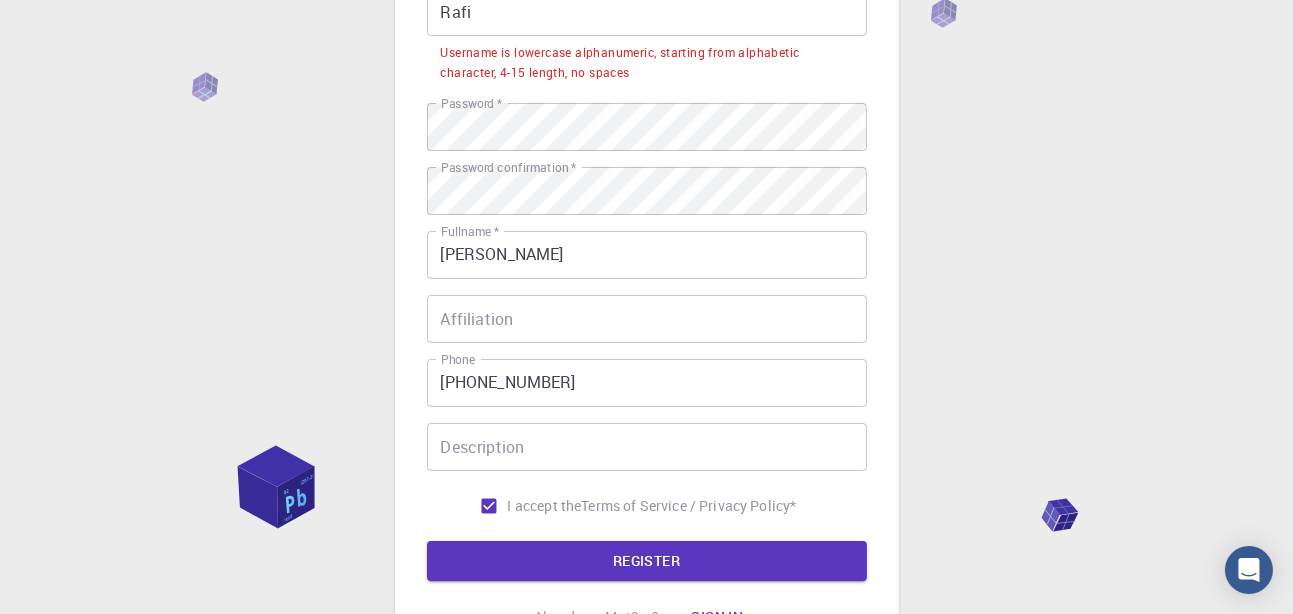 drag, startPoint x: 673, startPoint y: 561, endPoint x: 959, endPoint y: 216, distance: 448.13055 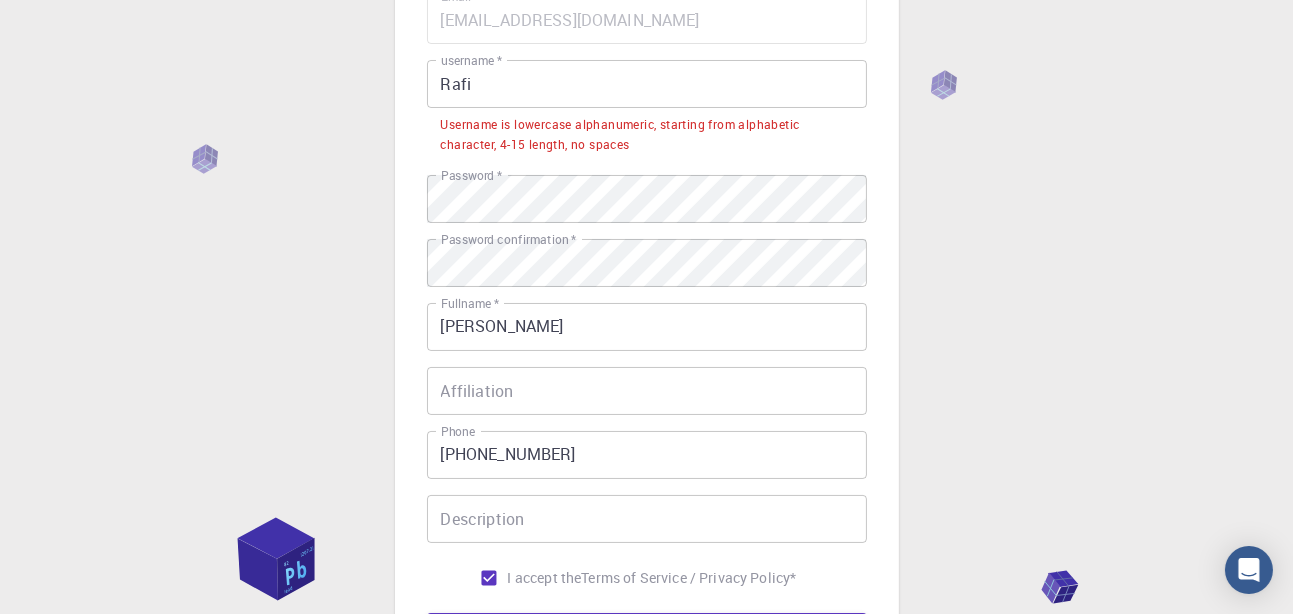 scroll, scrollTop: 166, scrollLeft: 0, axis: vertical 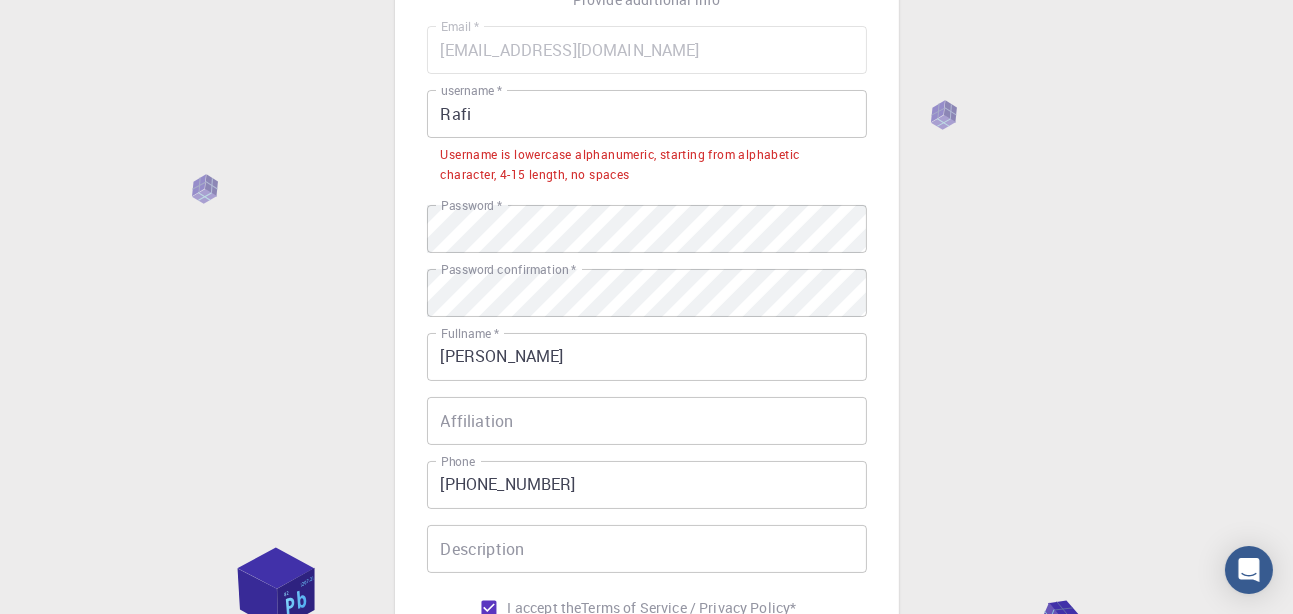 click on "Rafi" at bounding box center (647, 114) 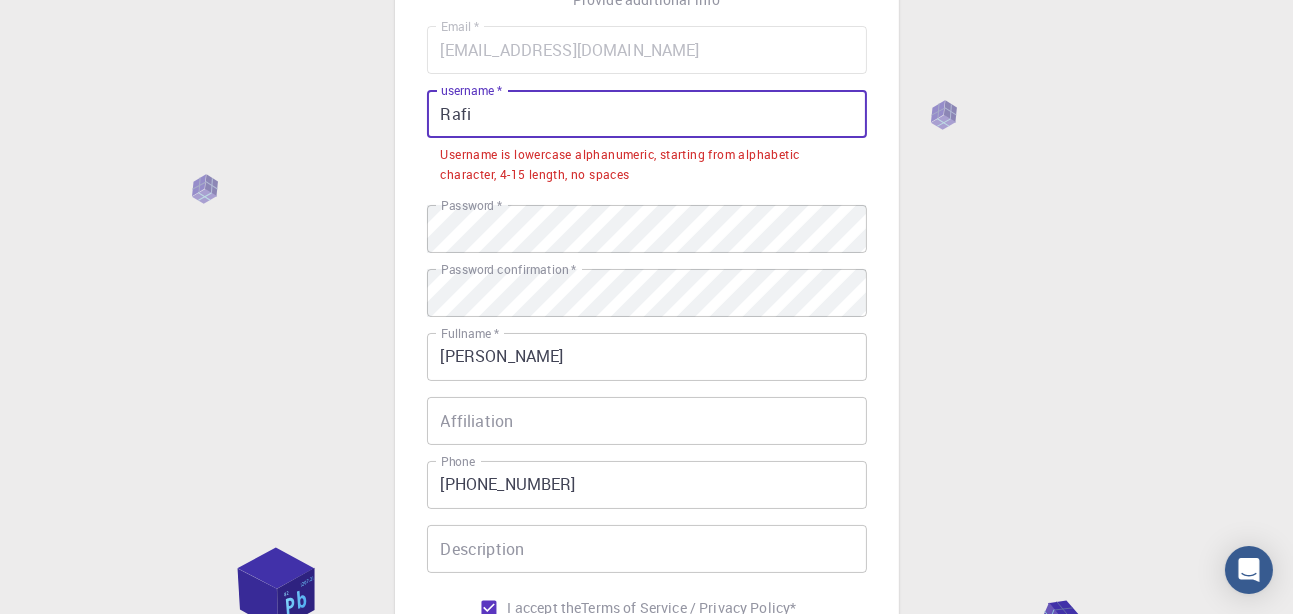 click on "Rafi" at bounding box center [647, 114] 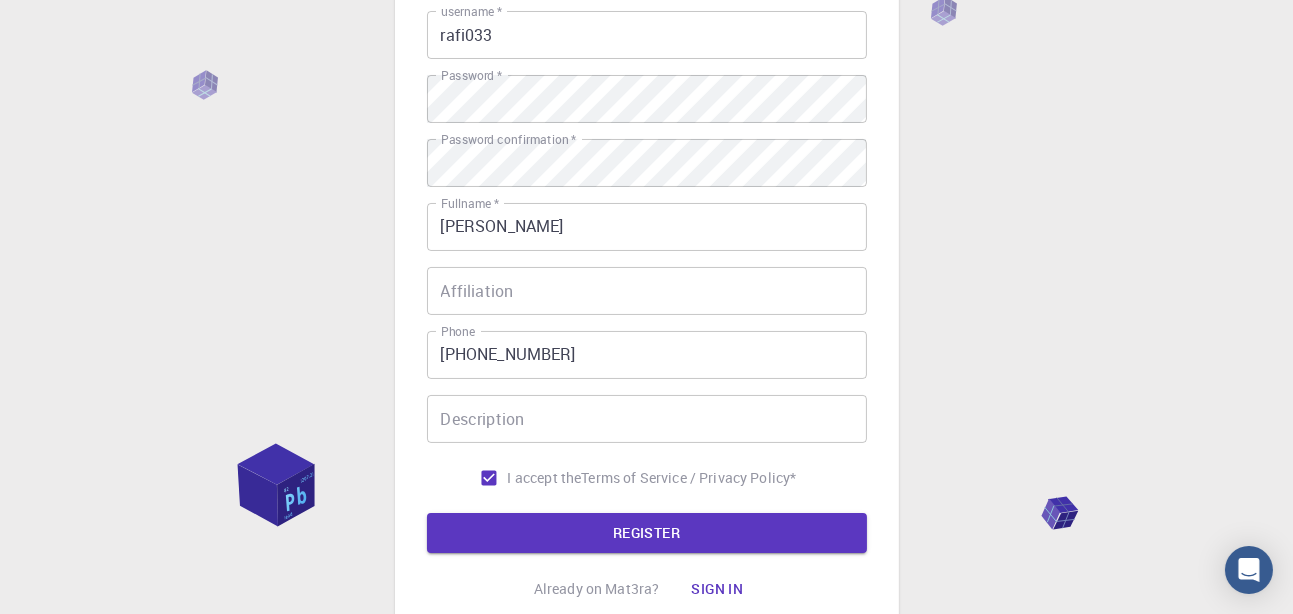 scroll, scrollTop: 149, scrollLeft: 0, axis: vertical 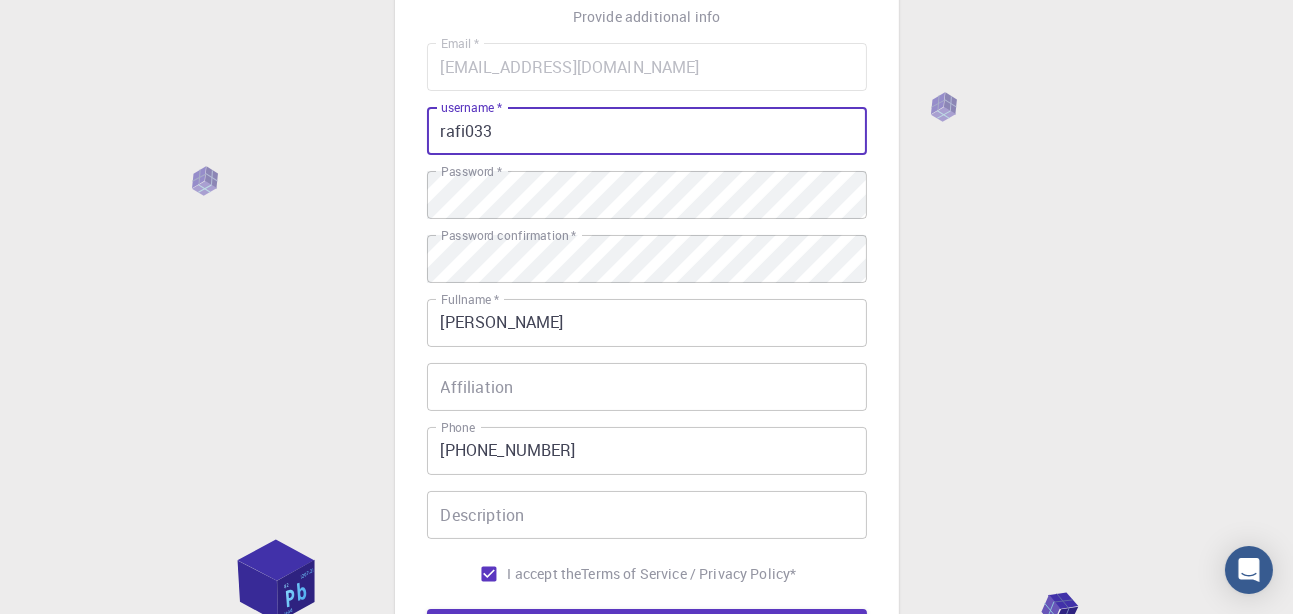click on "rafi033" at bounding box center (647, 131) 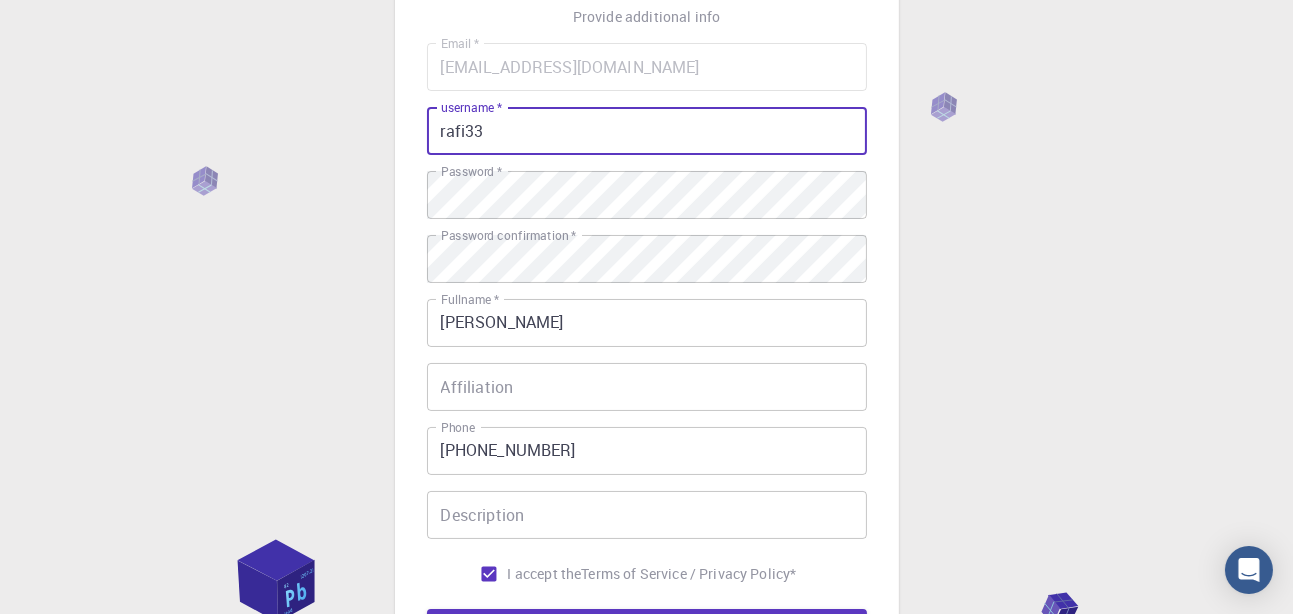 type on "rafi33" 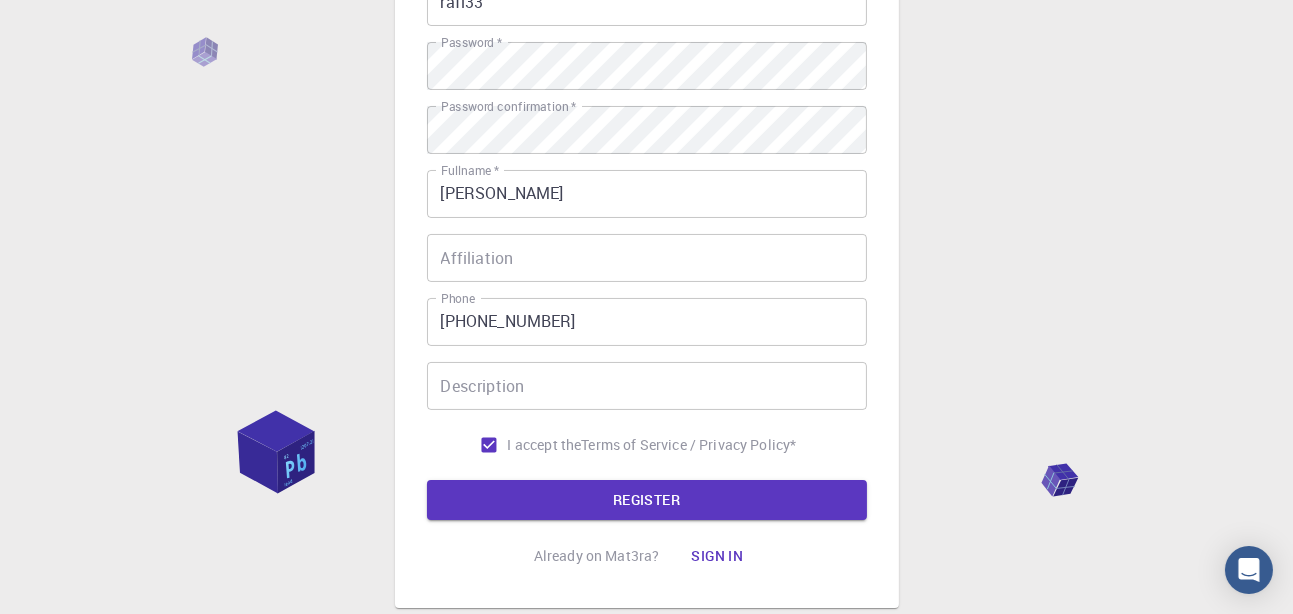 scroll, scrollTop: 403, scrollLeft: 0, axis: vertical 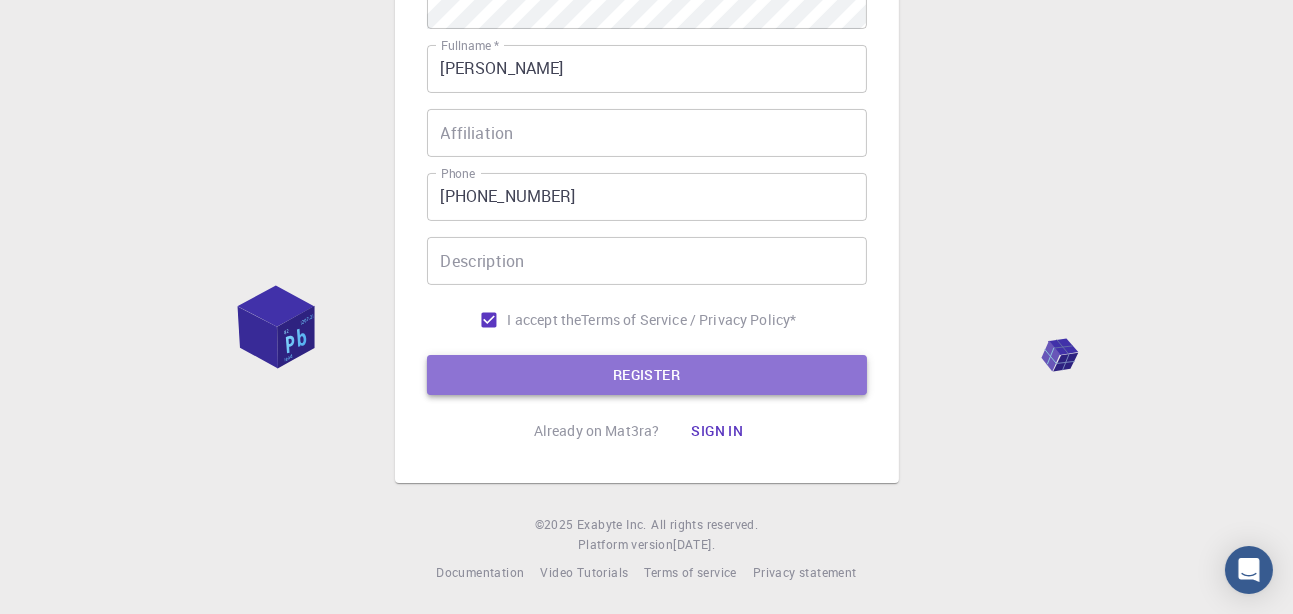 click on "REGISTER" at bounding box center [647, 375] 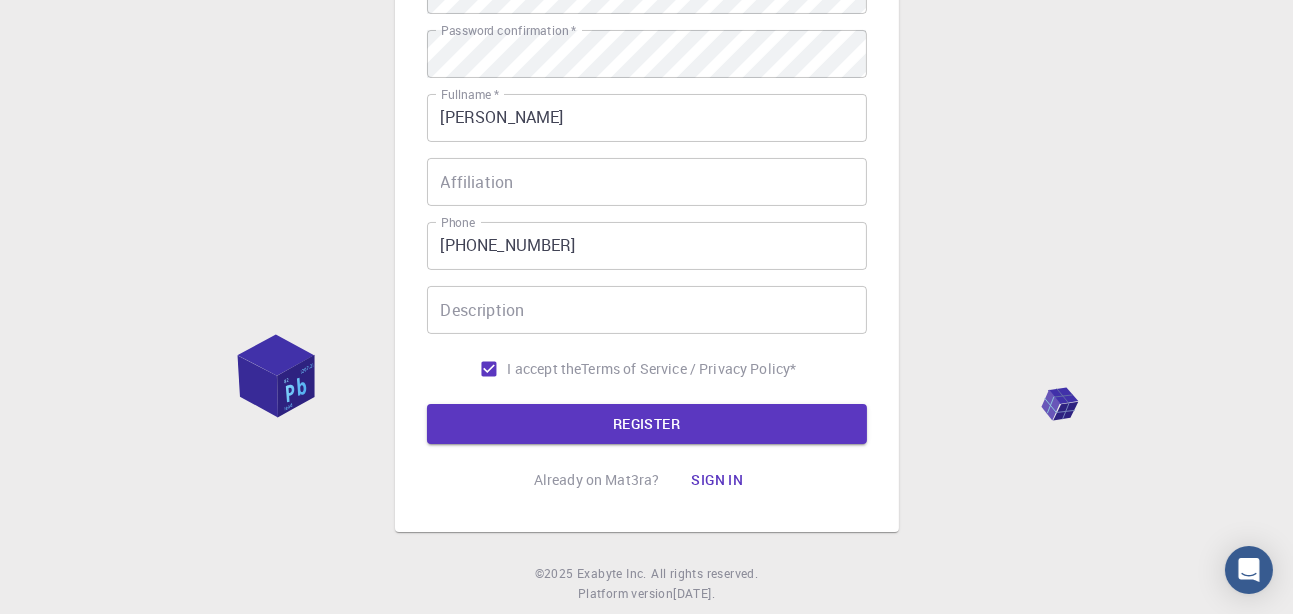 scroll, scrollTop: 403, scrollLeft: 0, axis: vertical 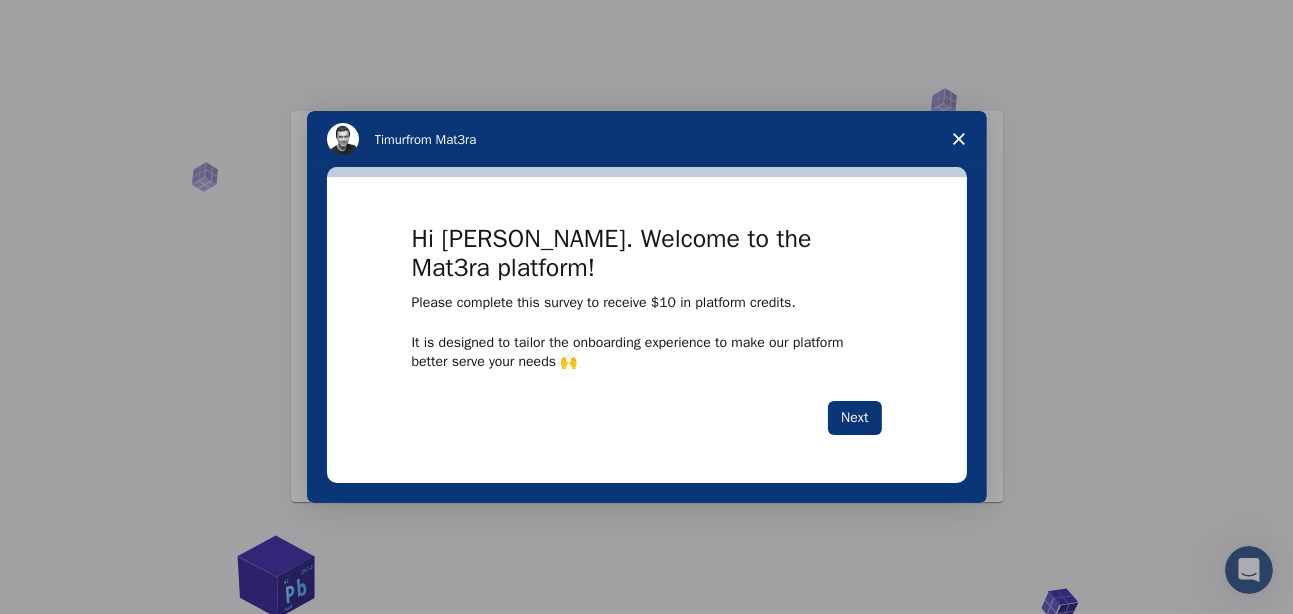 click on "Hi [PERSON_NAME]. Welcome to the Mat3ra platform!" at bounding box center [647, 259] 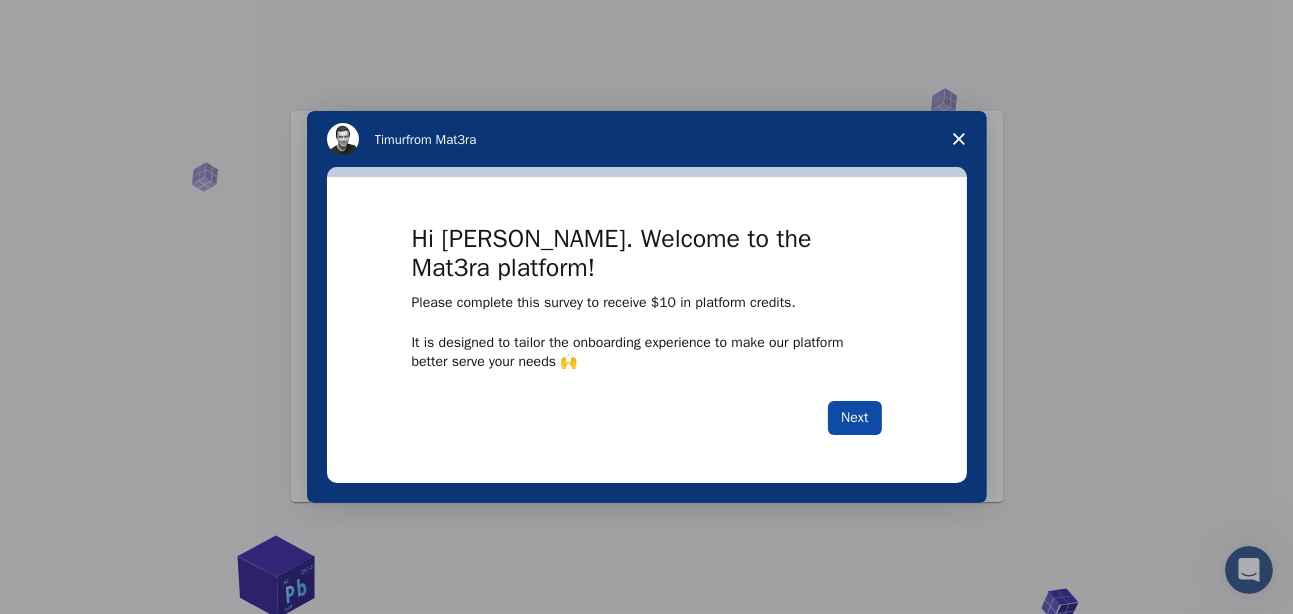 click on "Next" at bounding box center [854, 418] 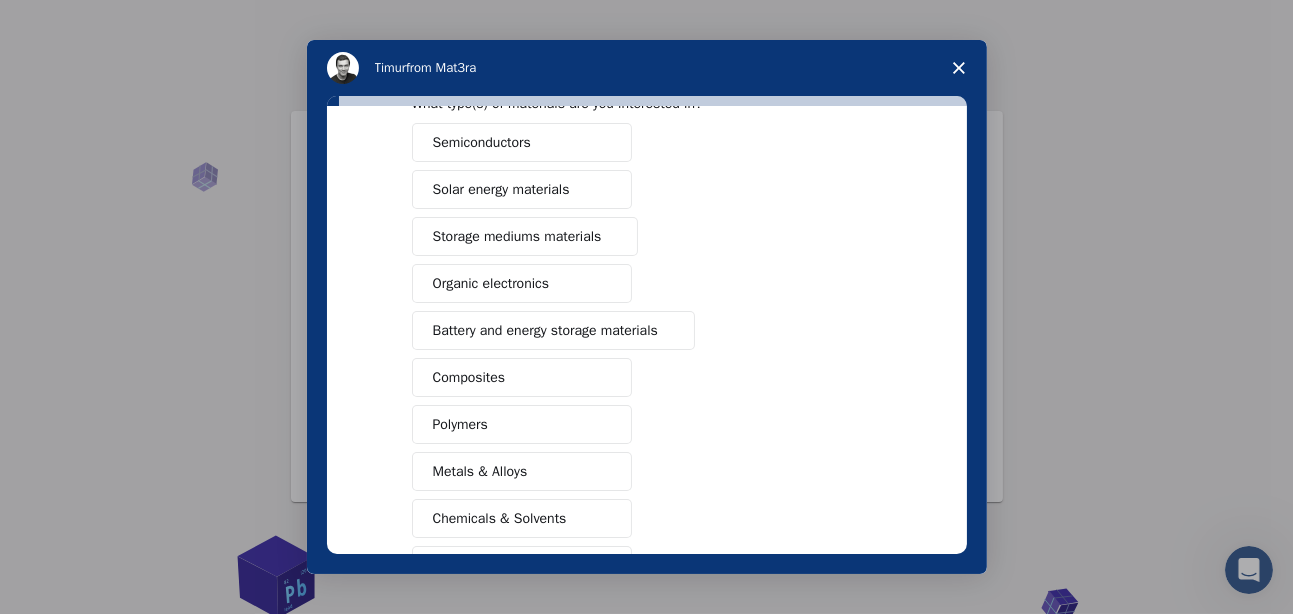 scroll, scrollTop: 91, scrollLeft: 0, axis: vertical 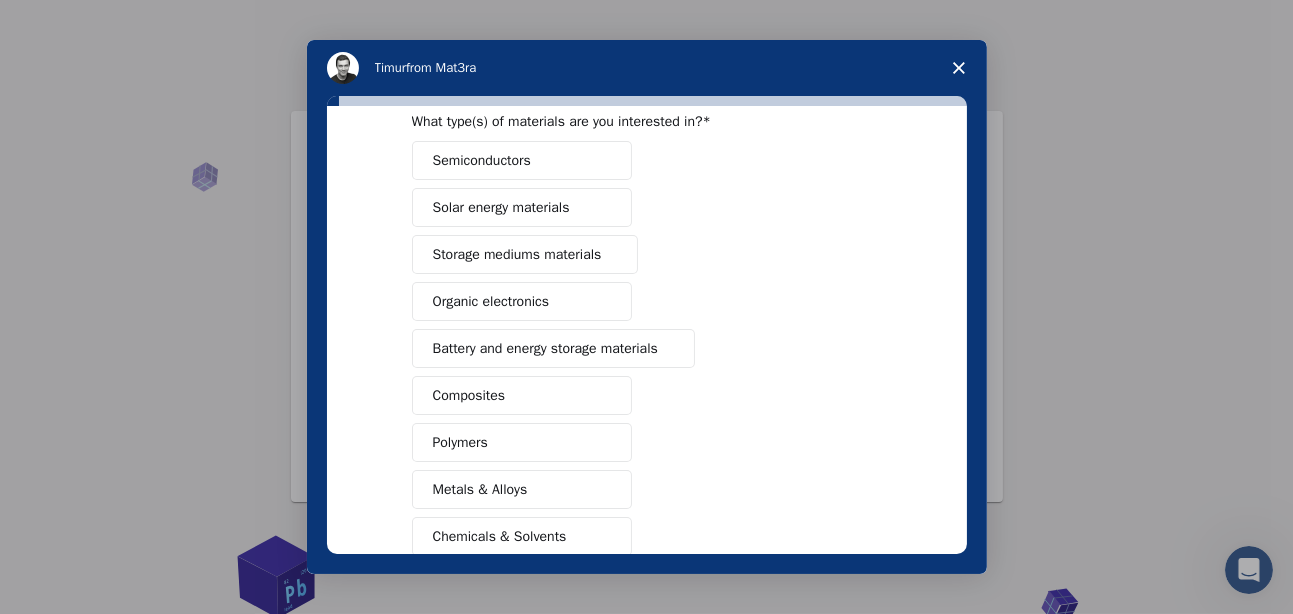 click on "Solar energy materials" at bounding box center (522, 207) 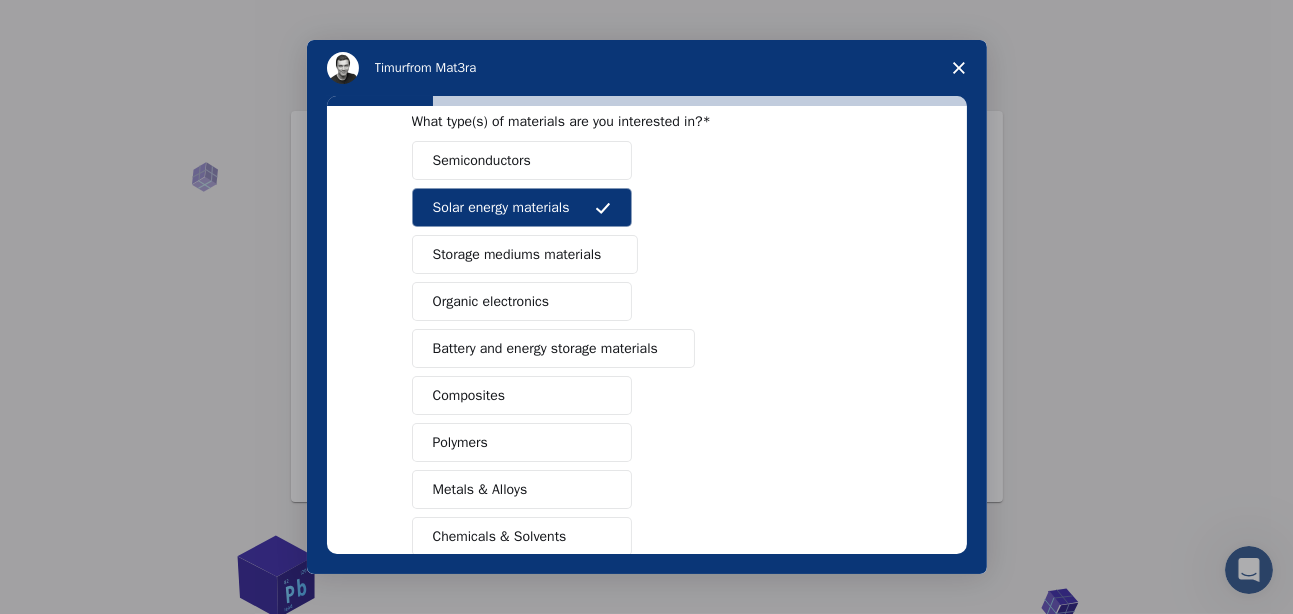click on "Semiconductors" at bounding box center (522, 160) 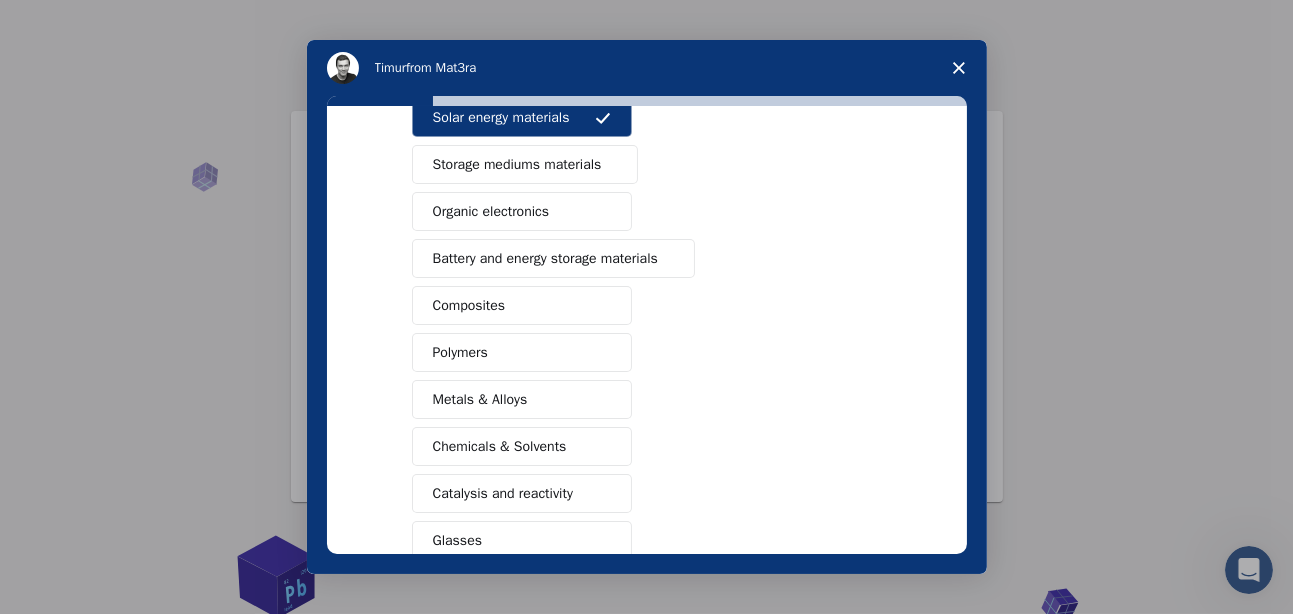 scroll, scrollTop: 83, scrollLeft: 0, axis: vertical 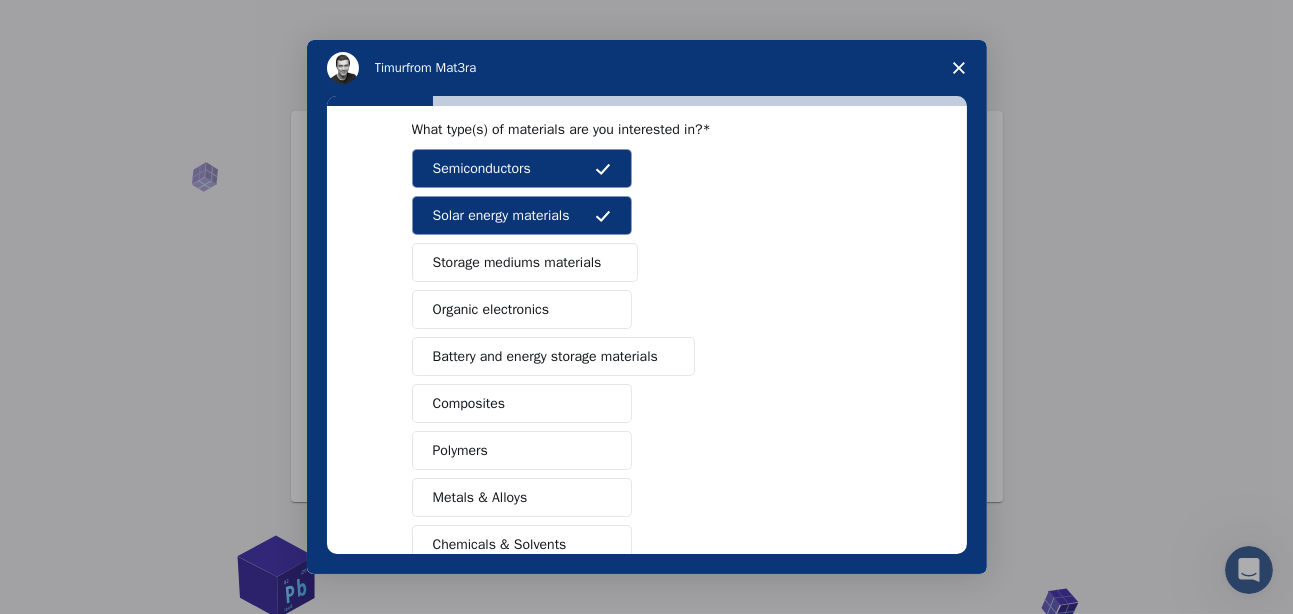 click on "Semiconductors" at bounding box center (522, 168) 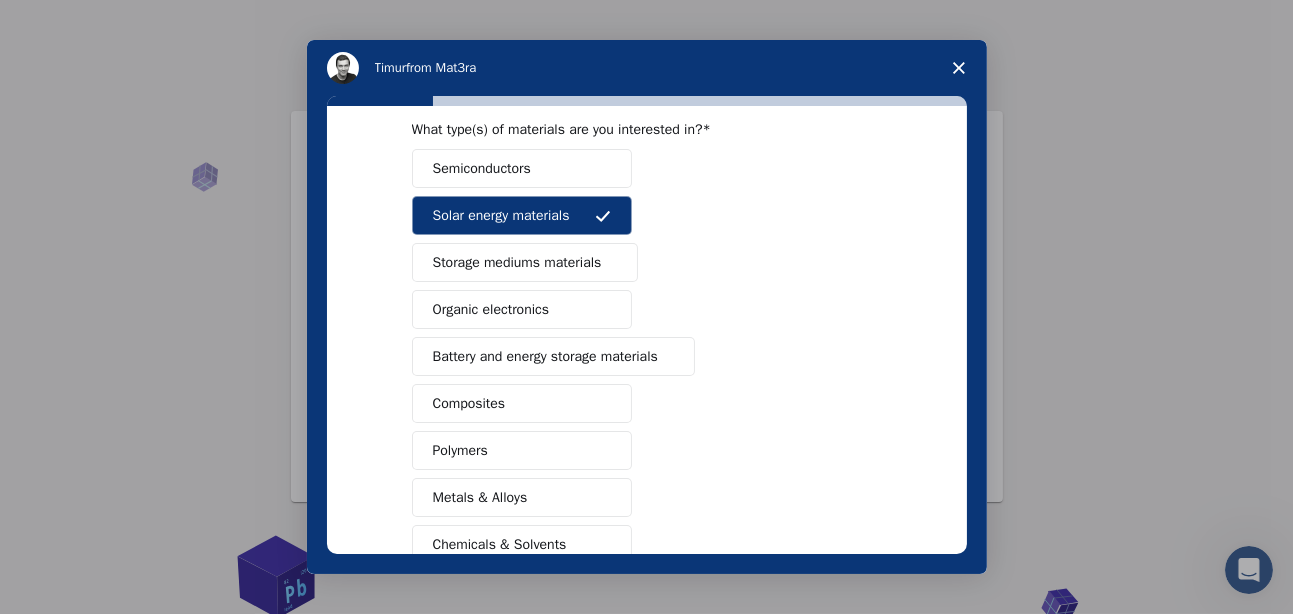 click on "Polymers" at bounding box center (522, 450) 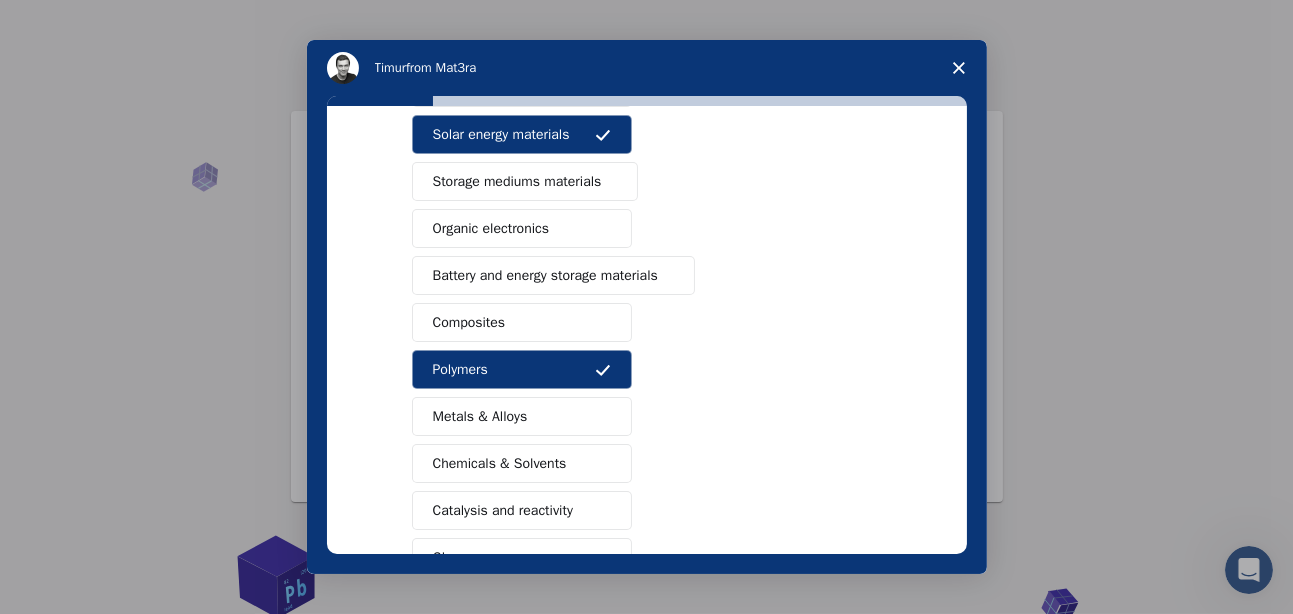scroll, scrollTop: 188, scrollLeft: 0, axis: vertical 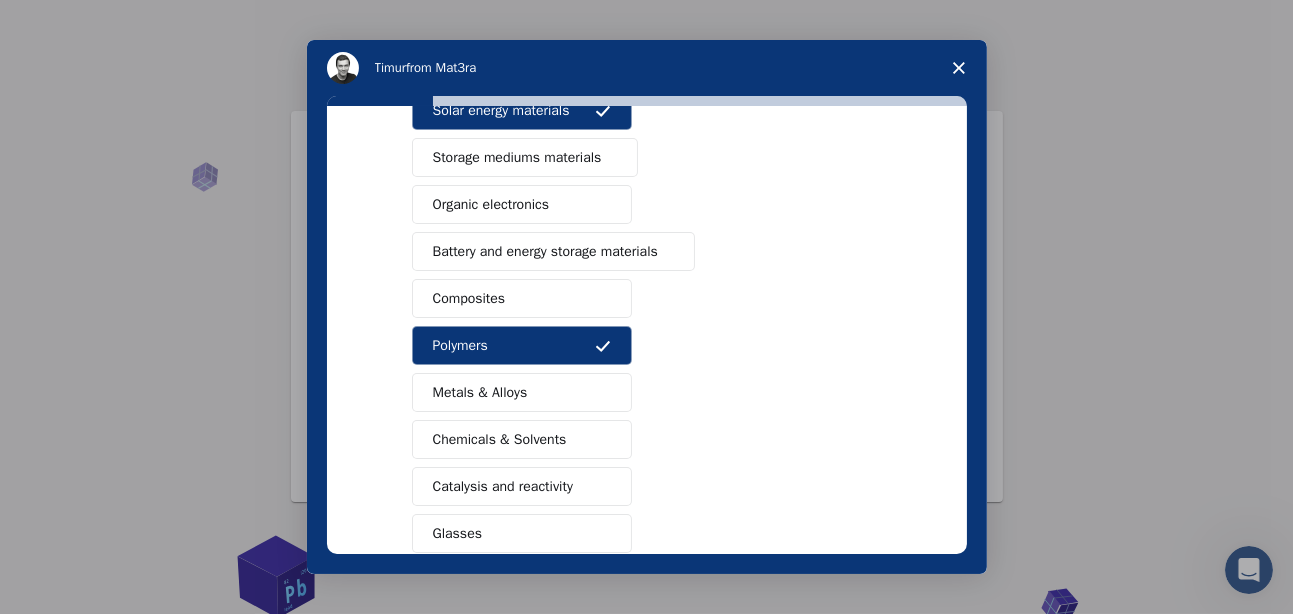click on "Composites" at bounding box center (522, 298) 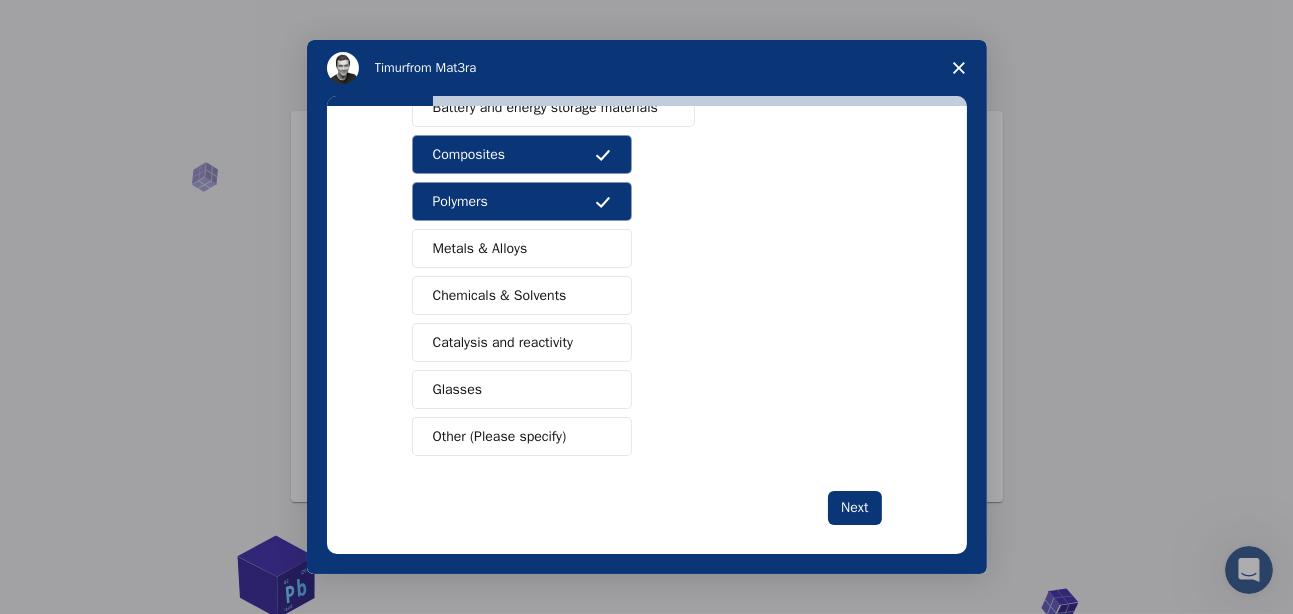 scroll, scrollTop: 343, scrollLeft: 0, axis: vertical 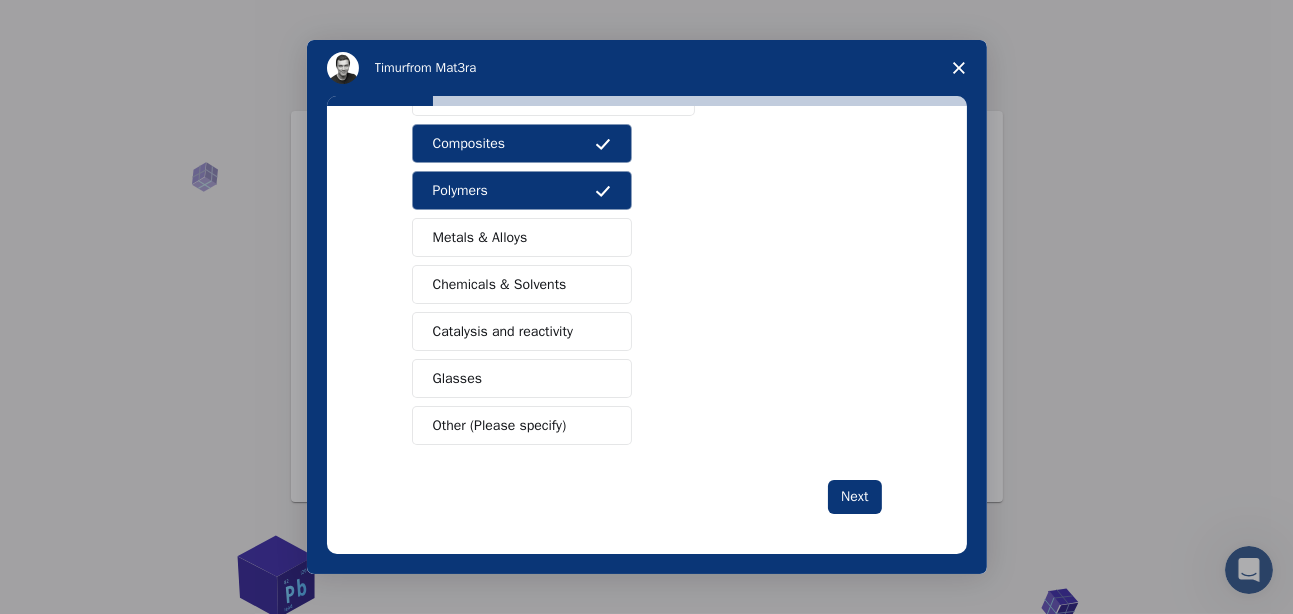 click on "Semiconductors Solar energy materials Storage mediums materials Organic electronics Battery and energy storage materials Composites Polymers Metals & Alloys Chemicals & Solvents Catalysis and reactivity Glasses Other (Please specify)" at bounding box center (647, 167) 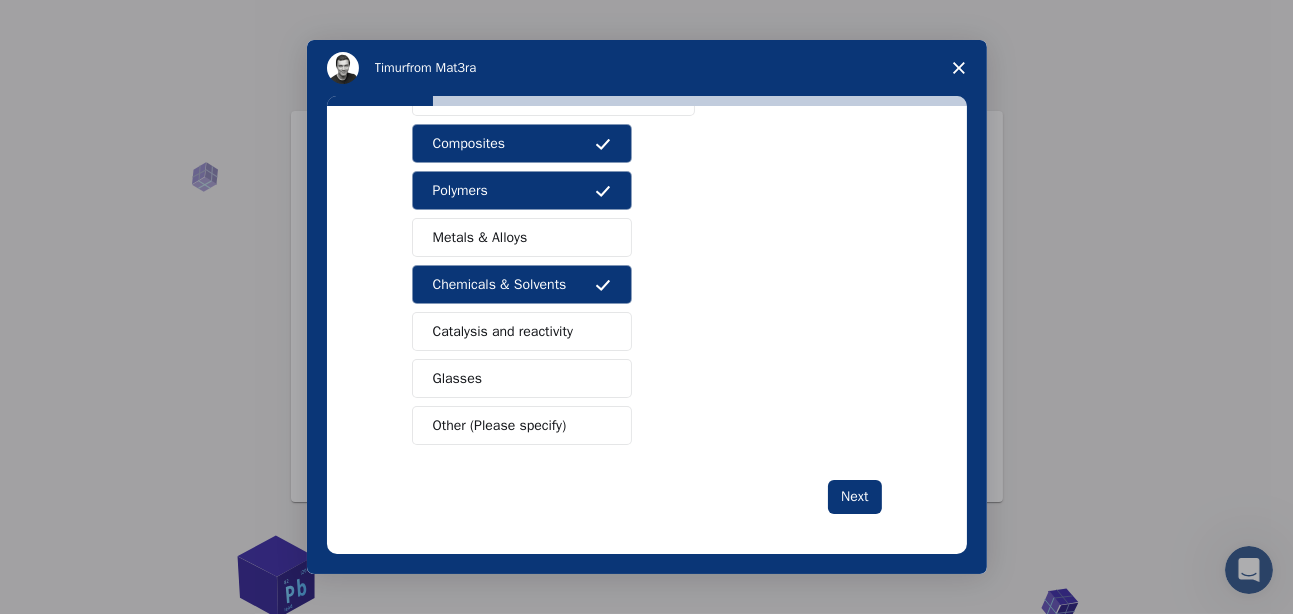 click on "Catalysis and reactivity" at bounding box center [503, 331] 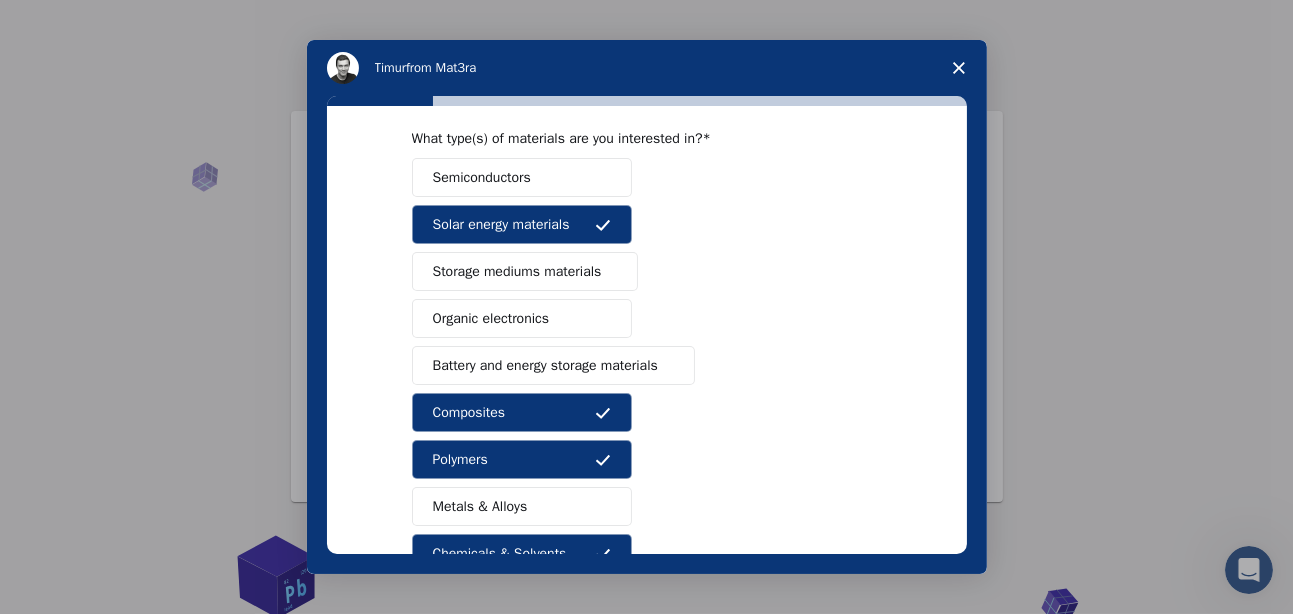 scroll, scrollTop: 0, scrollLeft: 0, axis: both 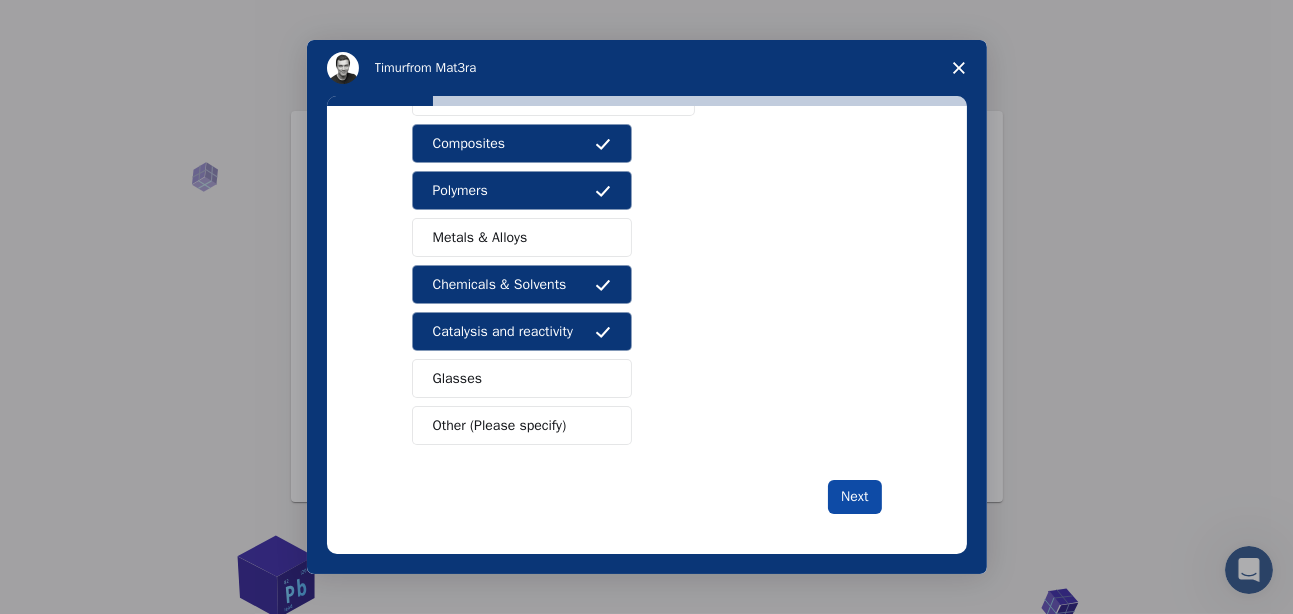 click on "Next" at bounding box center (854, 497) 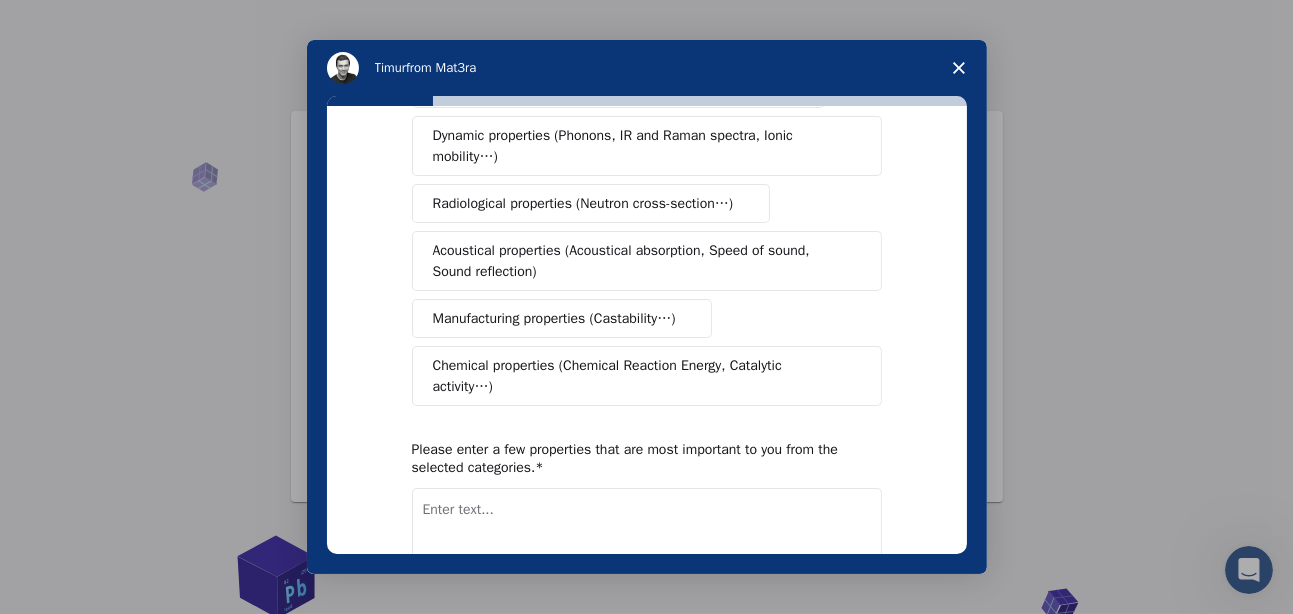 scroll, scrollTop: 0, scrollLeft: 0, axis: both 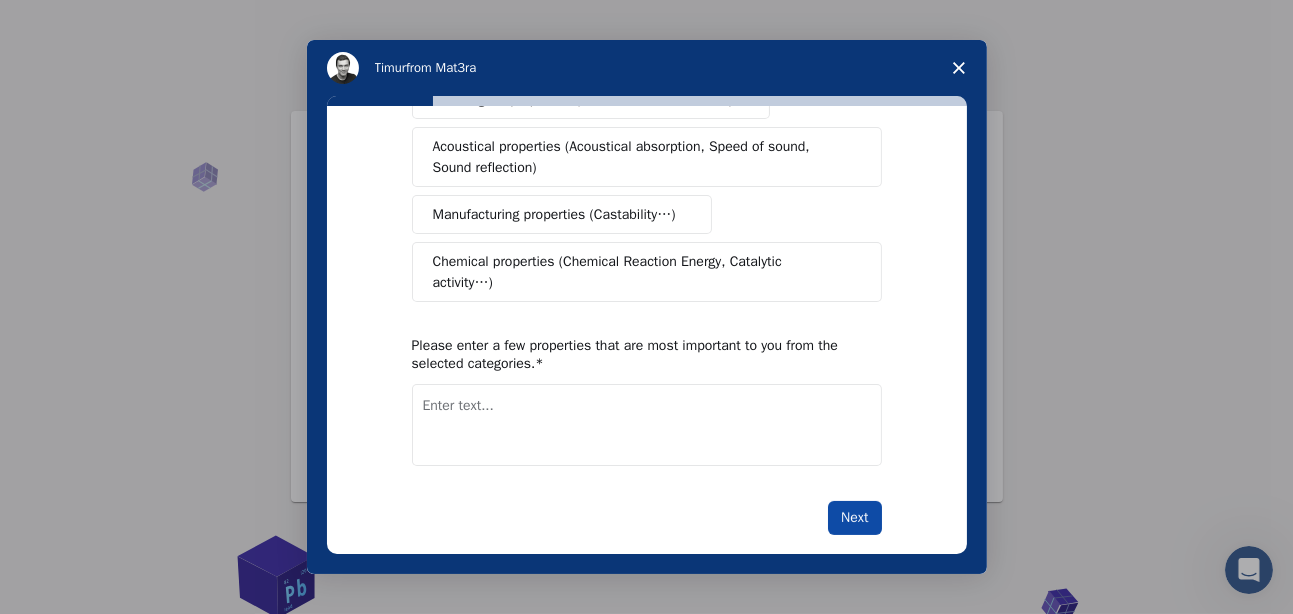 click on "Next" at bounding box center [854, 518] 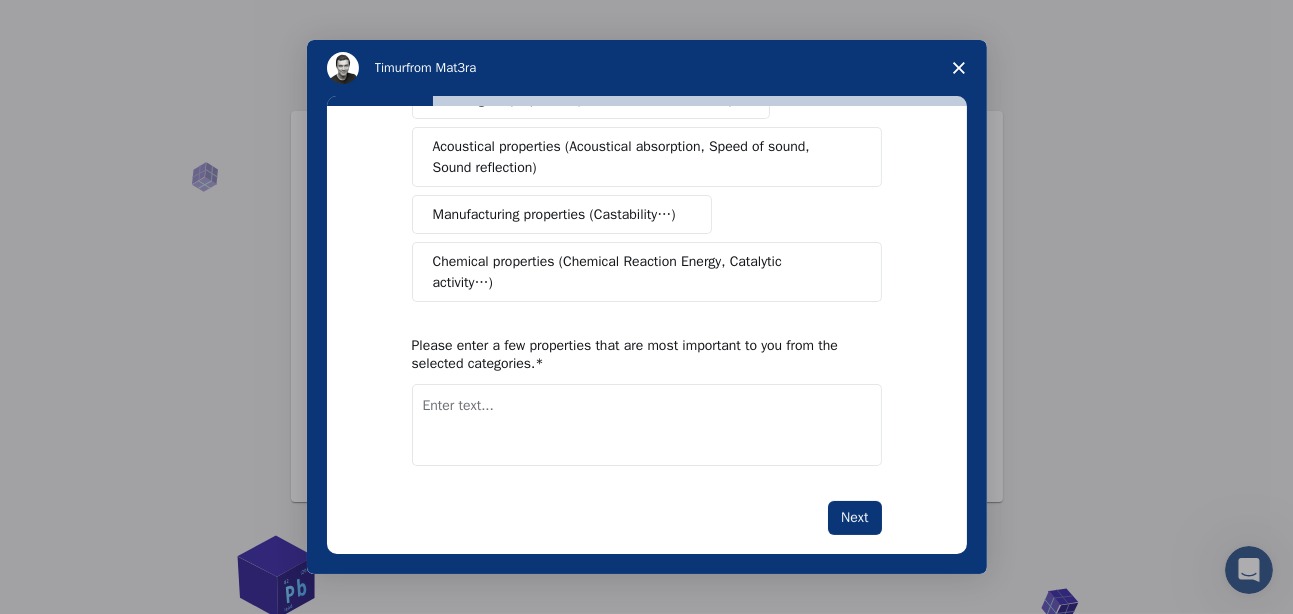 scroll, scrollTop: 190, scrollLeft: 0, axis: vertical 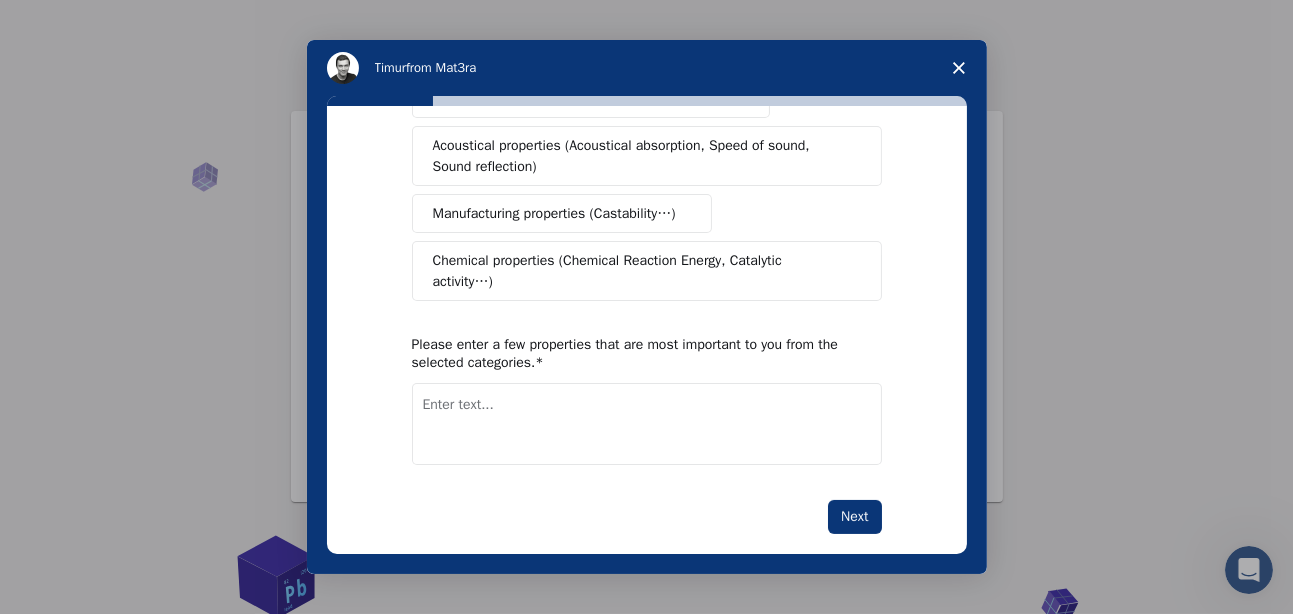 click at bounding box center [647, 424] 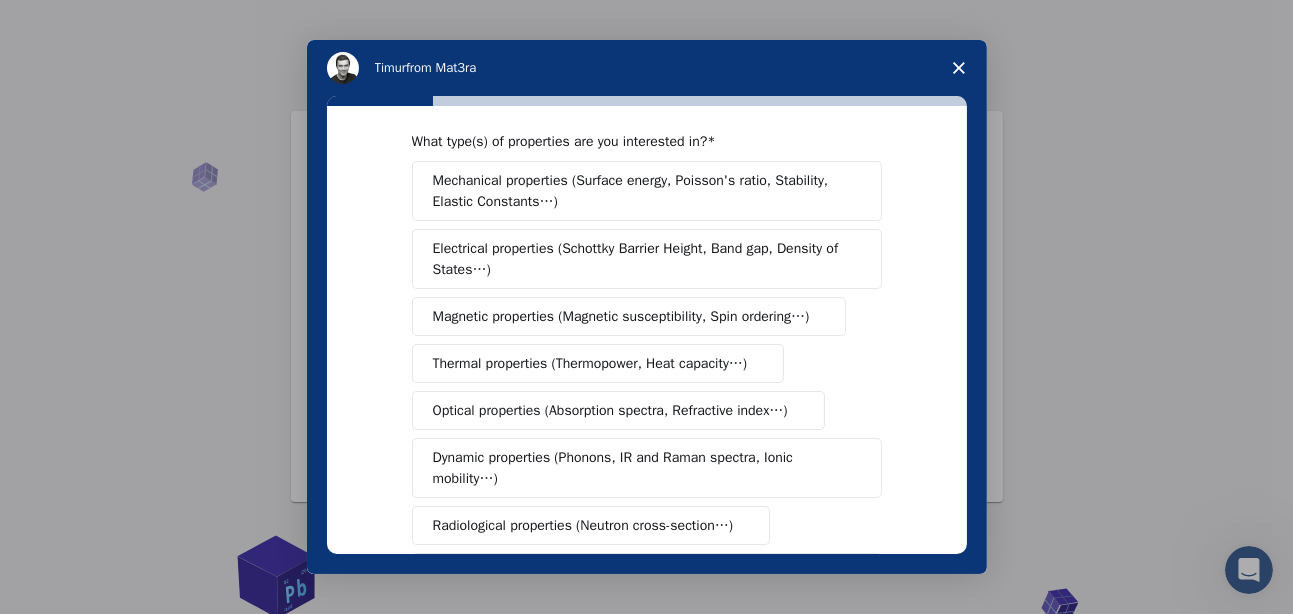scroll, scrollTop: 46, scrollLeft: 0, axis: vertical 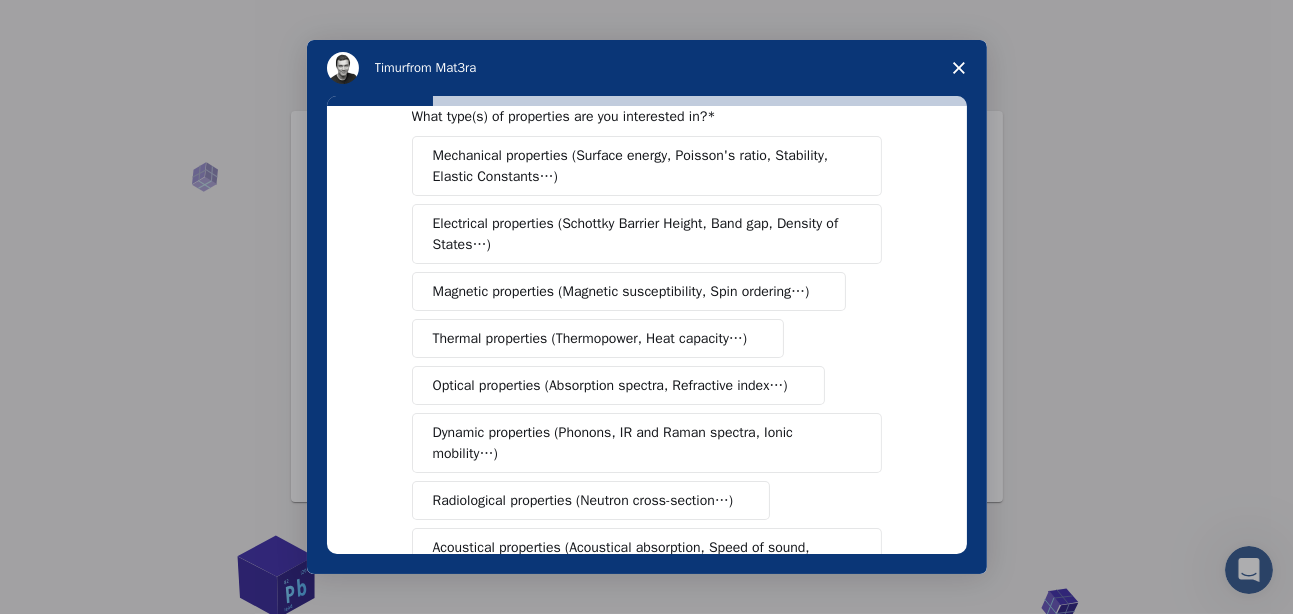 click on "Magnetic properties (Magnetic susceptibility, Spin ordering…)" at bounding box center (621, 291) 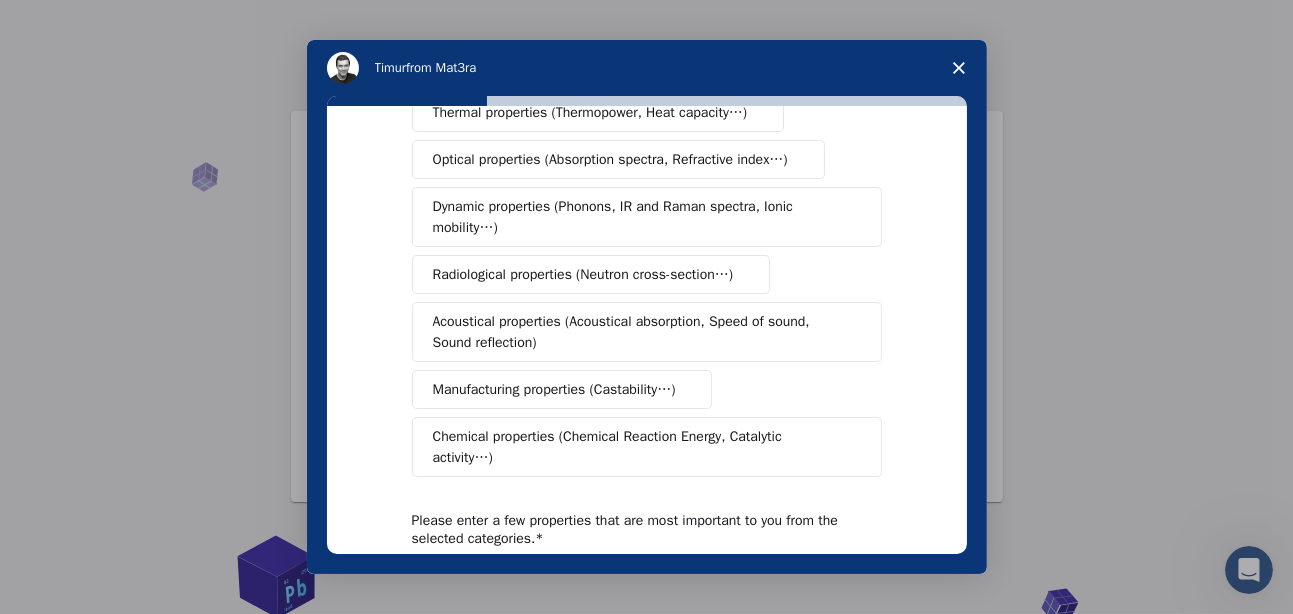 scroll, scrollTop: 447, scrollLeft: 0, axis: vertical 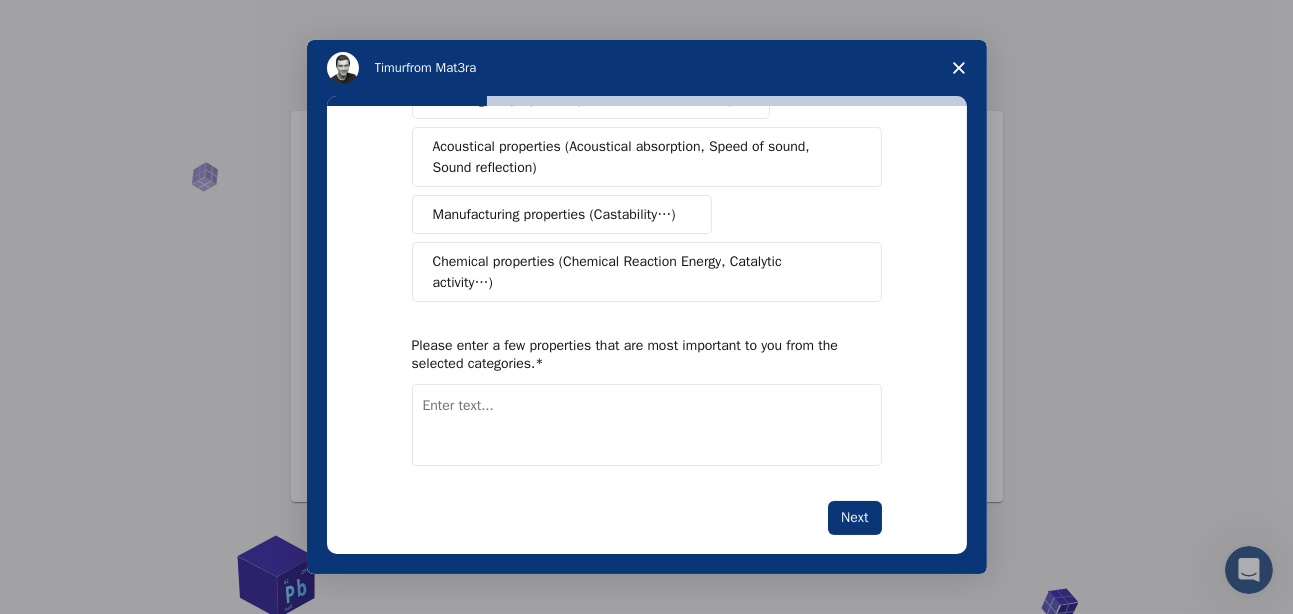 drag, startPoint x: 425, startPoint y: 248, endPoint x: 625, endPoint y: 263, distance: 200.5617 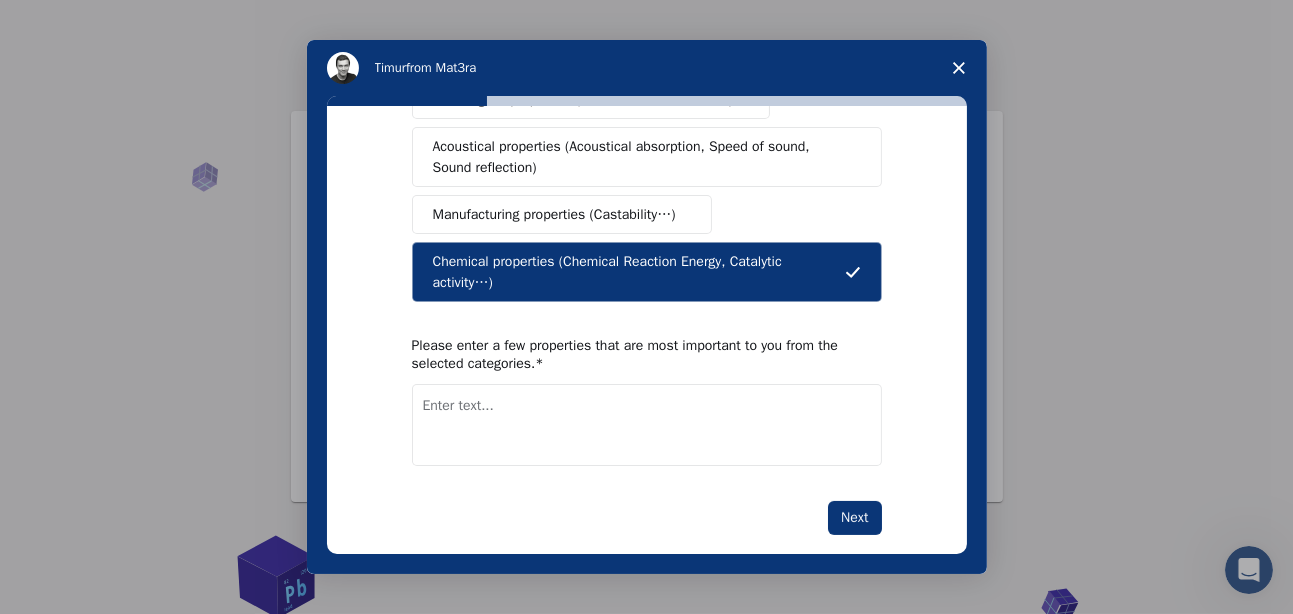 click at bounding box center (647, 425) 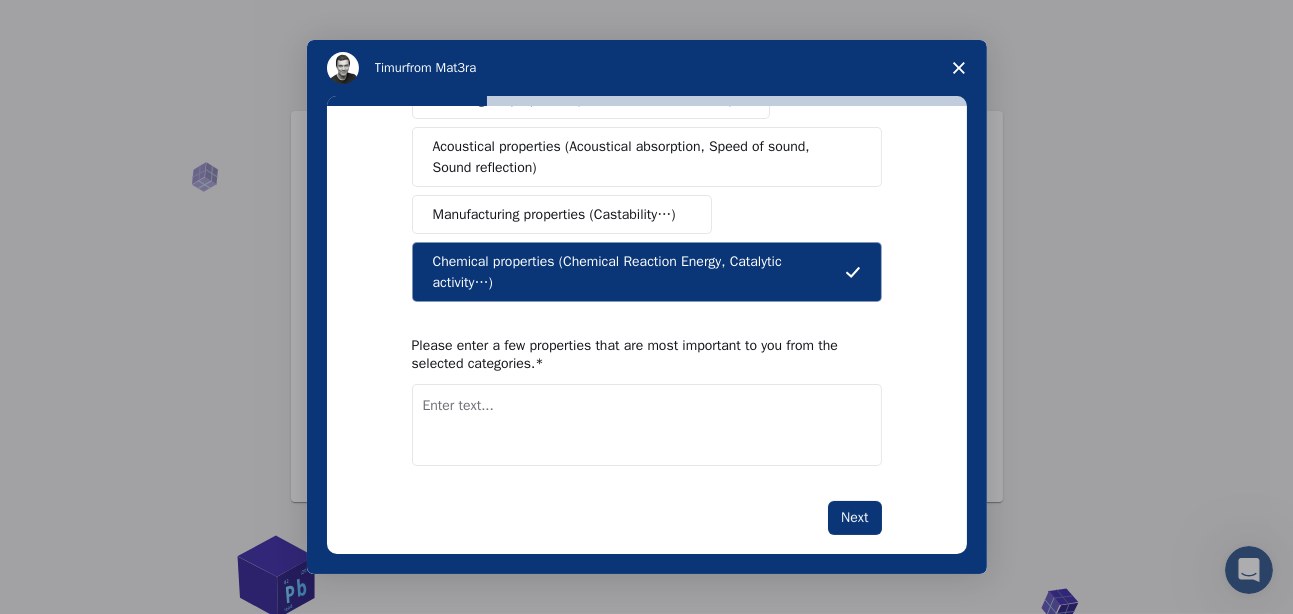 click at bounding box center [647, 425] 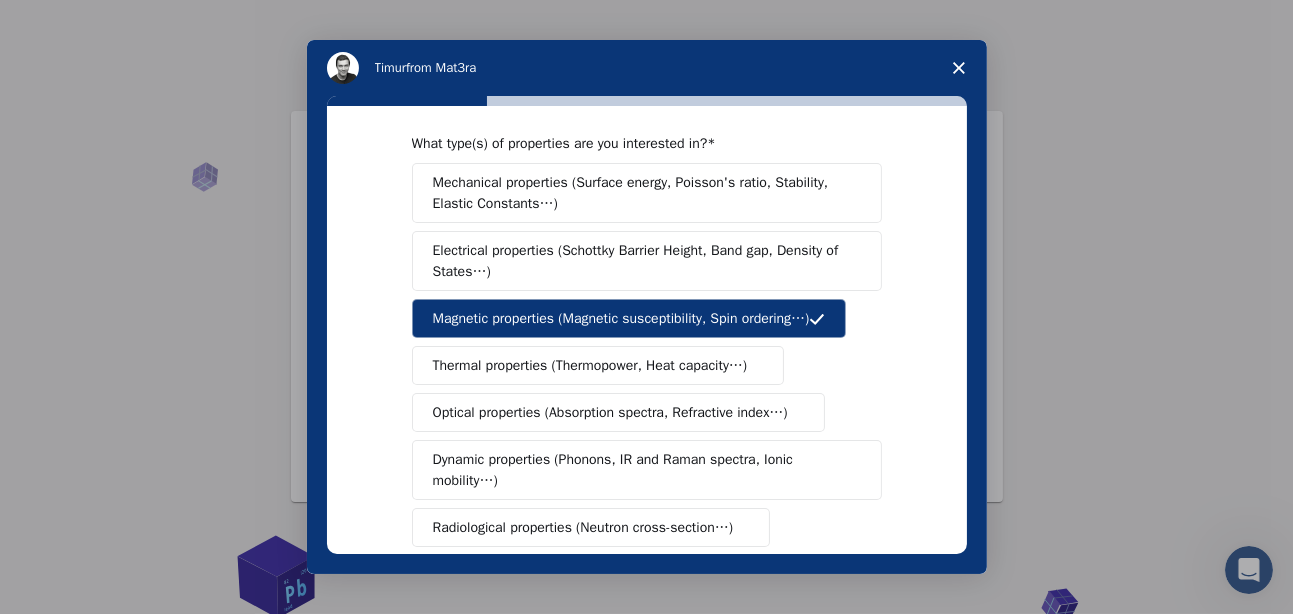 scroll, scrollTop: 0, scrollLeft: 0, axis: both 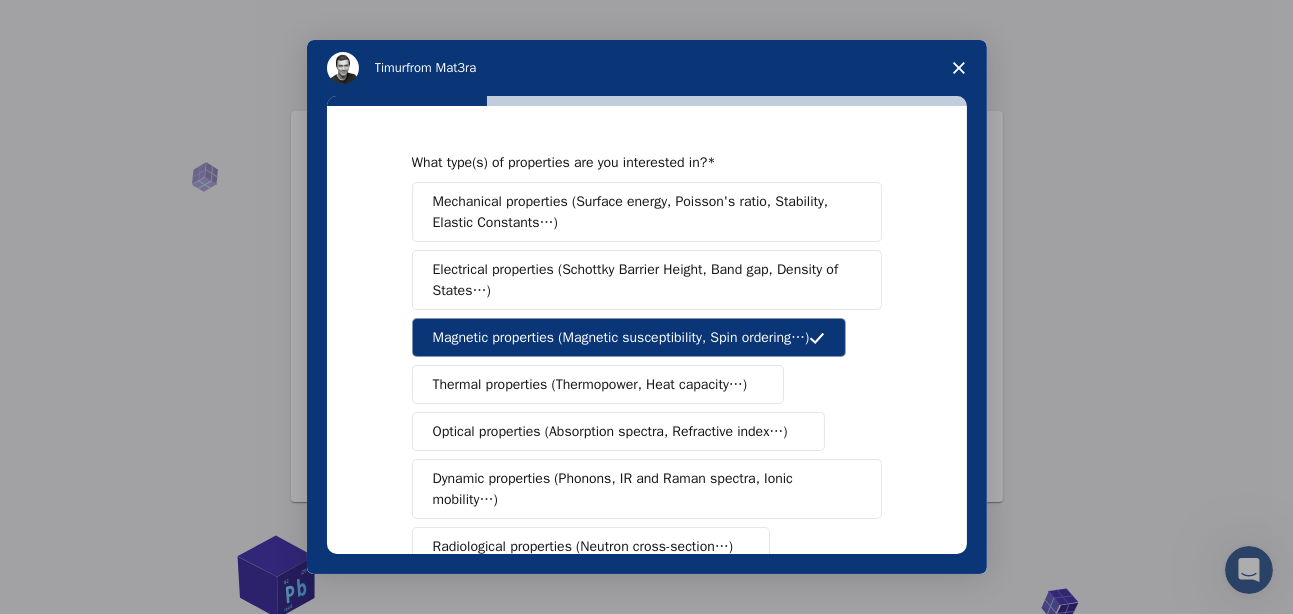 click on "Mechanical properties (Surface energy, Poisson's ratio, Stability, Elastic Constants…)" at bounding box center (640, 212) 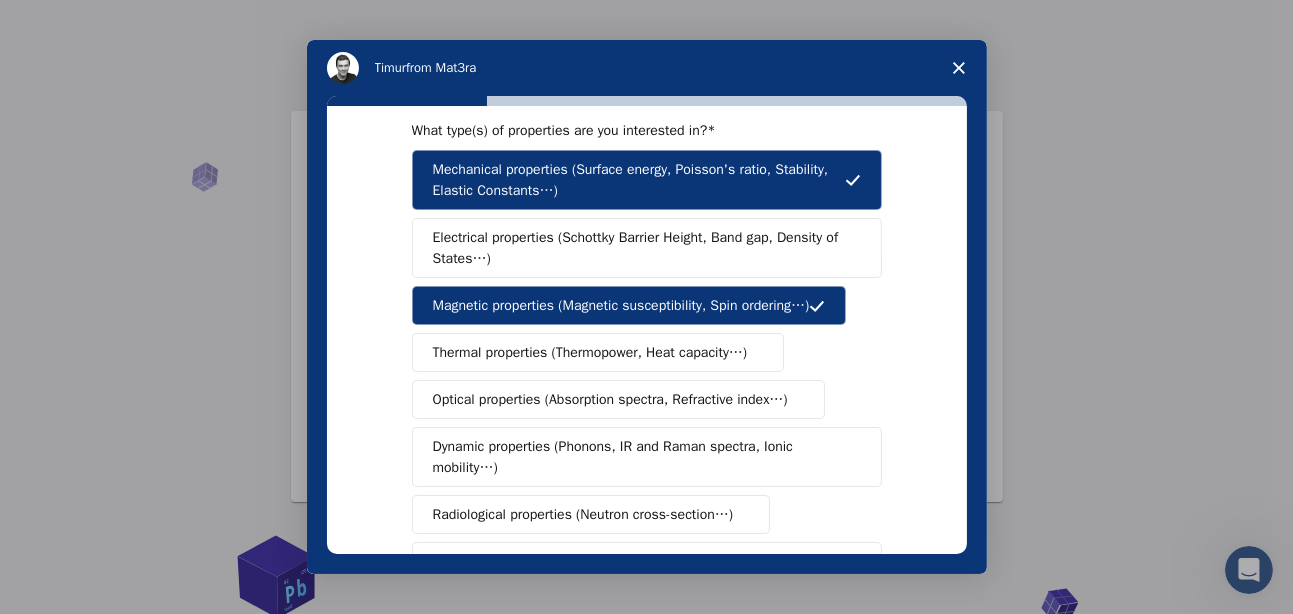 scroll, scrollTop: 45, scrollLeft: 0, axis: vertical 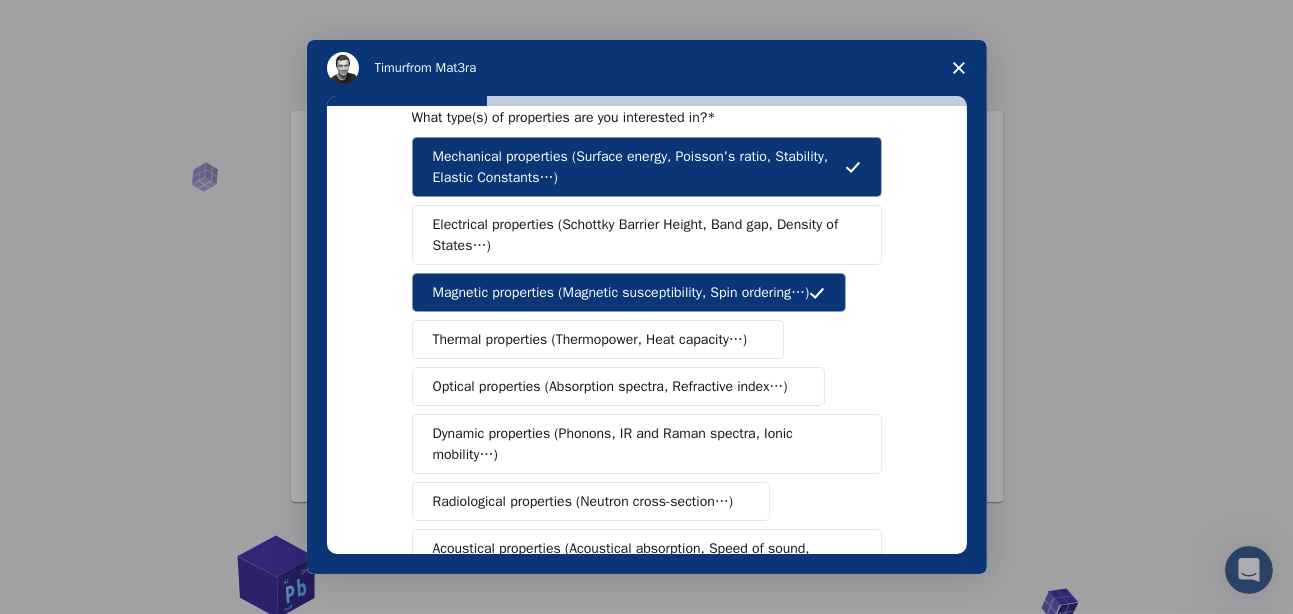 click on "Electrical properties (Schottky Barrier Height, Band gap, Density of States…)" at bounding box center (640, 235) 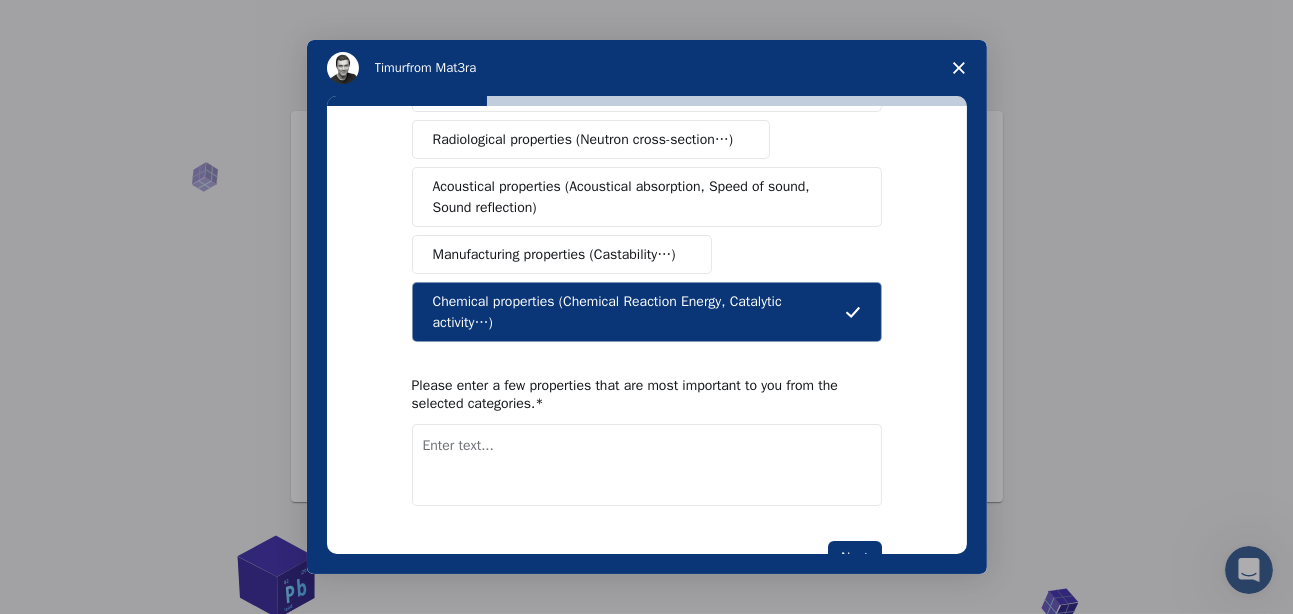 scroll, scrollTop: 437, scrollLeft: 0, axis: vertical 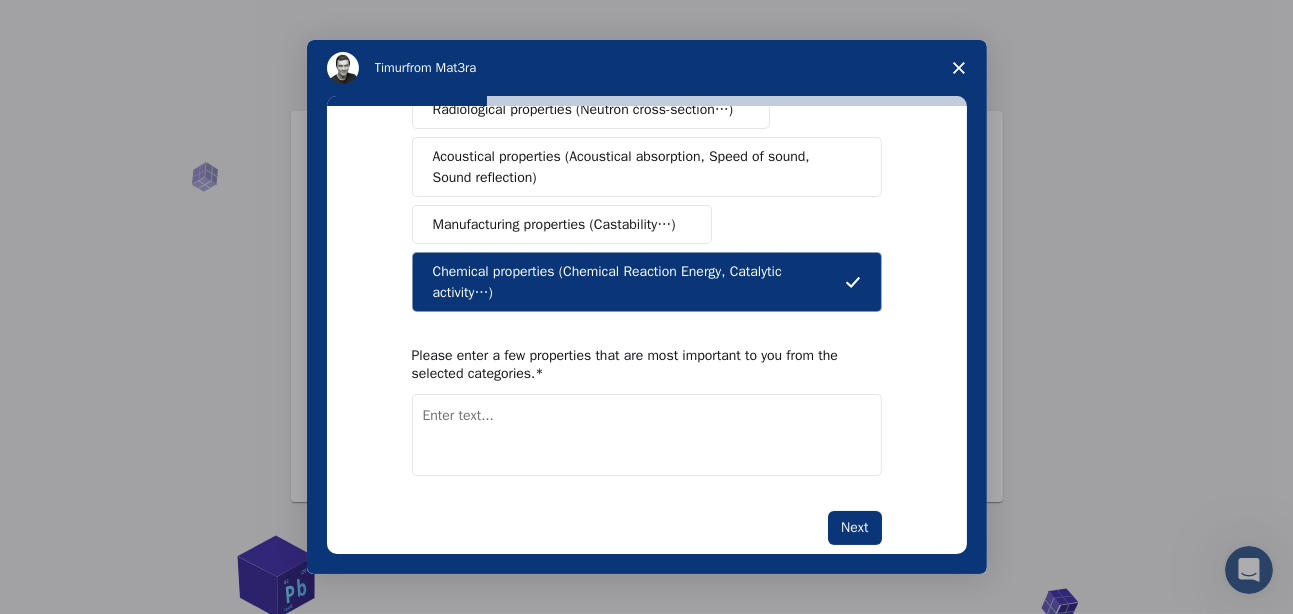 click at bounding box center [647, 435] 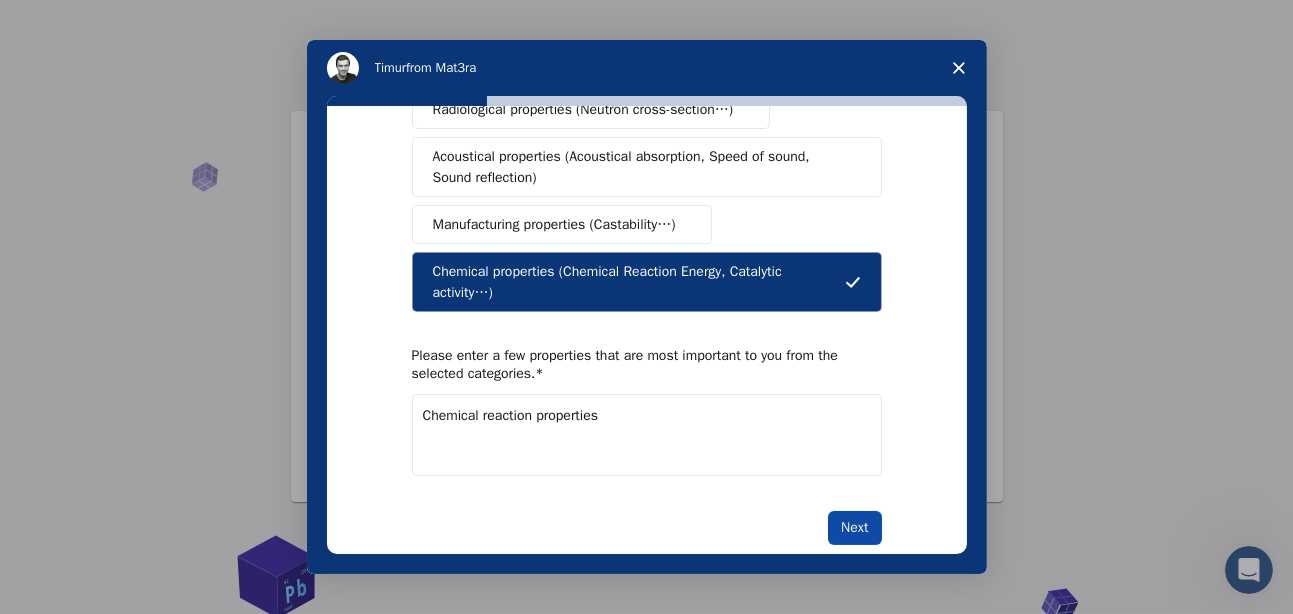 type on "Chemical reaction properties" 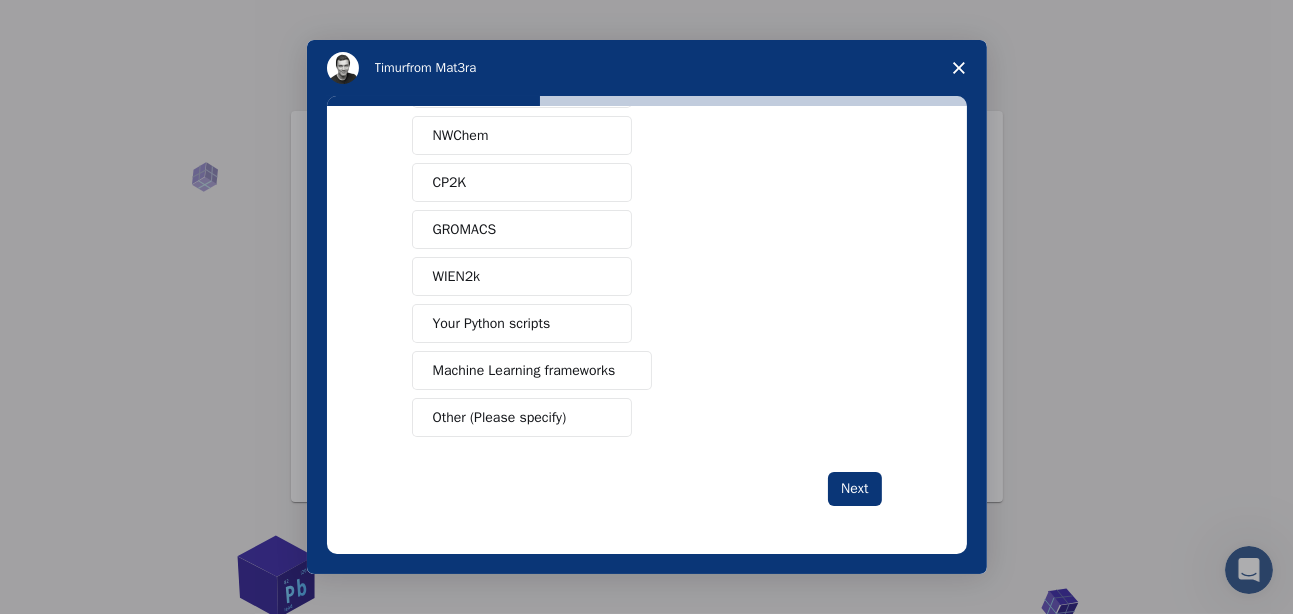 scroll, scrollTop: 0, scrollLeft: 0, axis: both 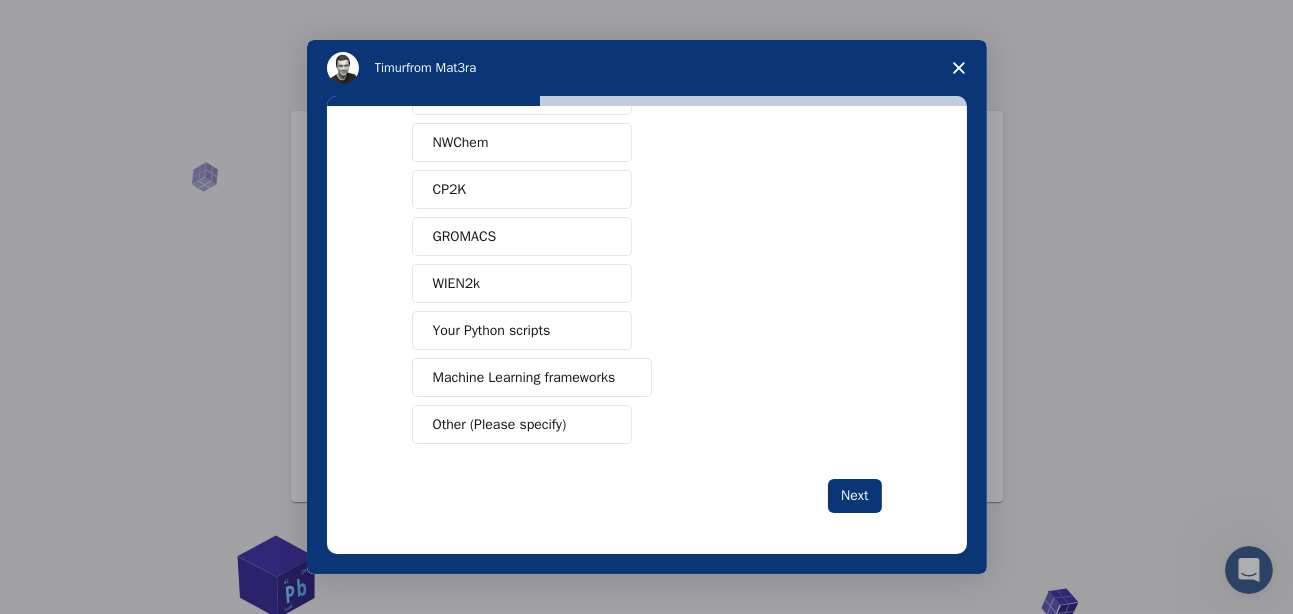 drag, startPoint x: 707, startPoint y: 329, endPoint x: 696, endPoint y: 322, distance: 13.038404 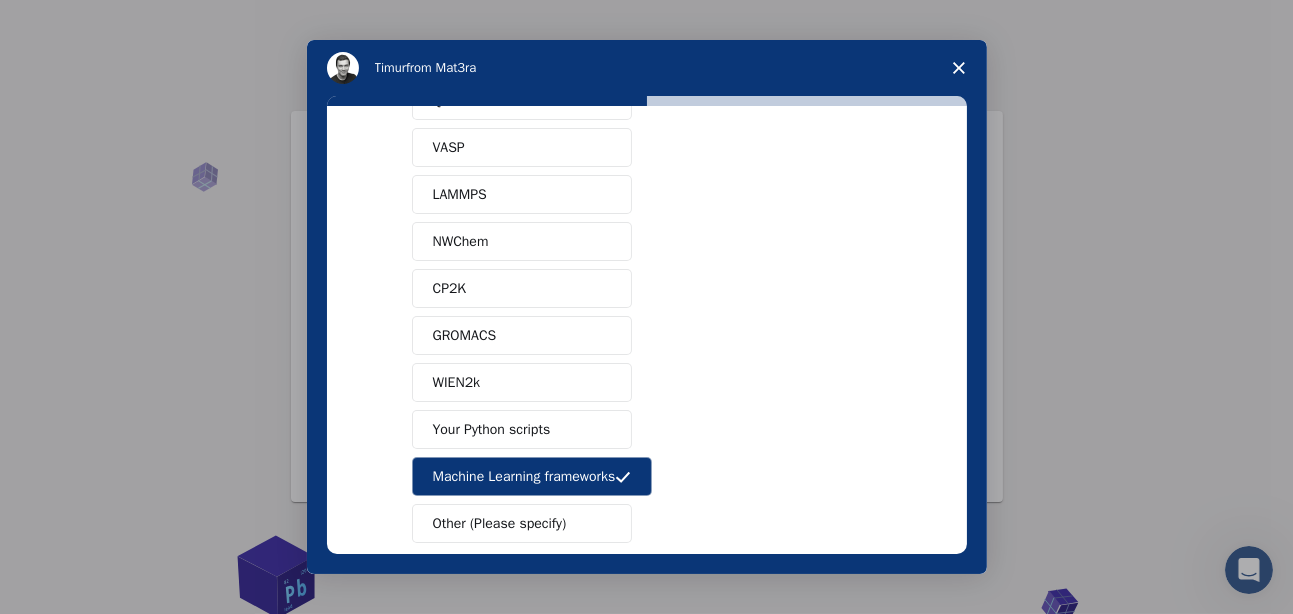 scroll, scrollTop: 200, scrollLeft: 0, axis: vertical 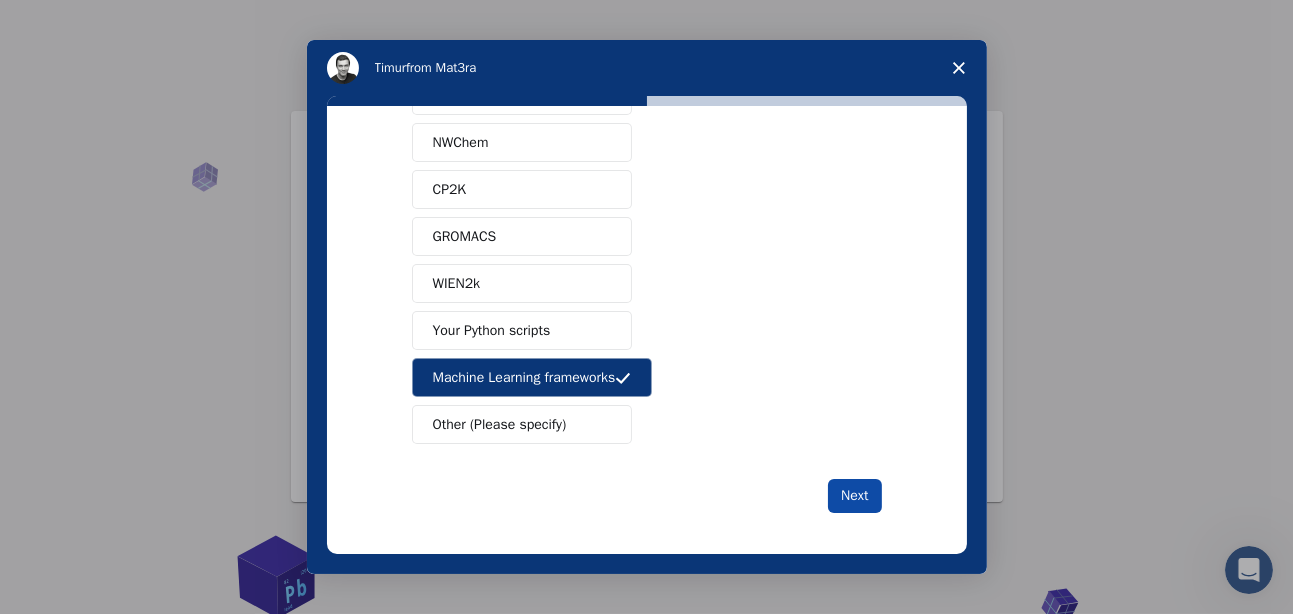 click on "Next" at bounding box center [854, 496] 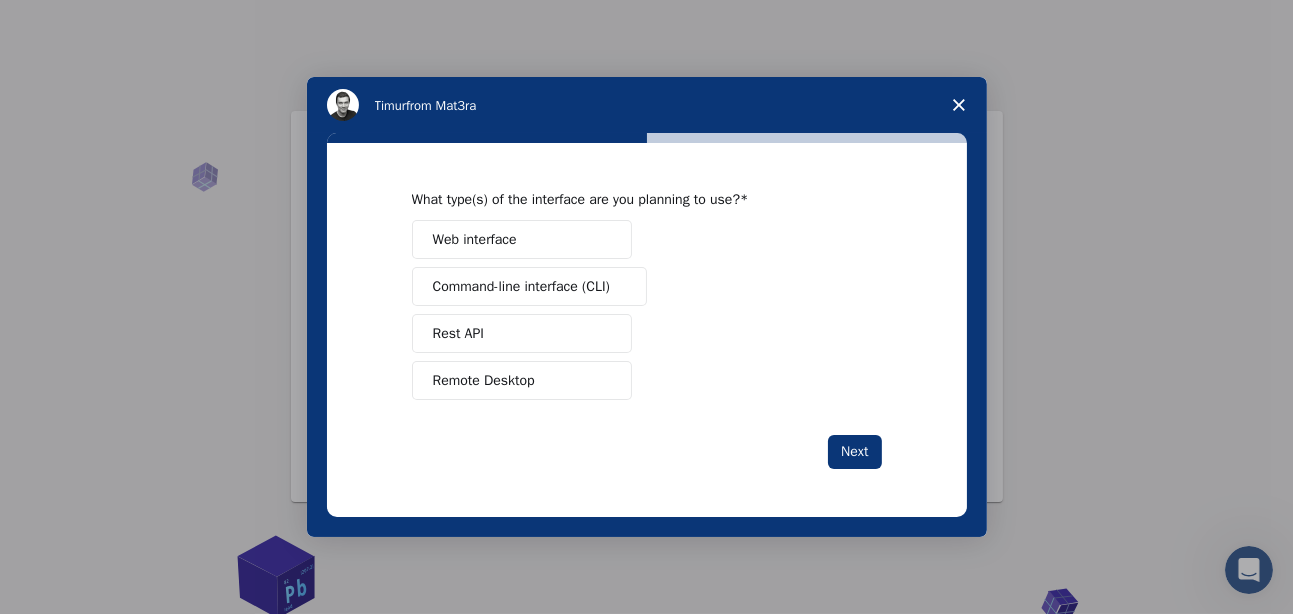 click on "Web interface" at bounding box center [522, 239] 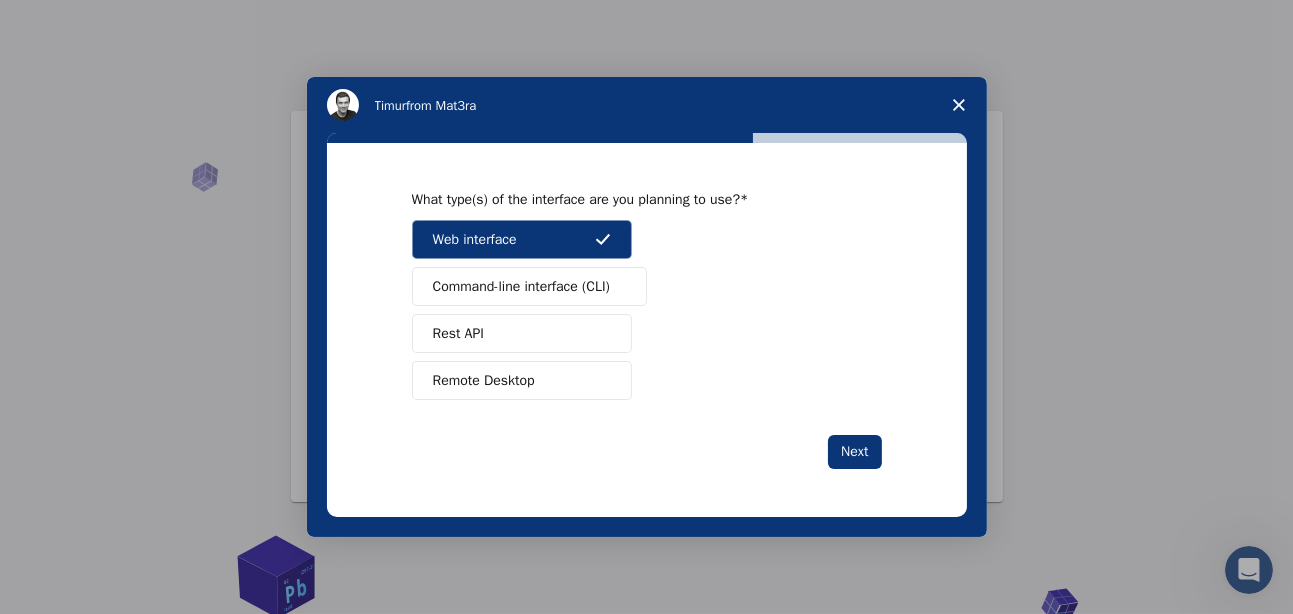 click on "Remote Desktop" at bounding box center [522, 380] 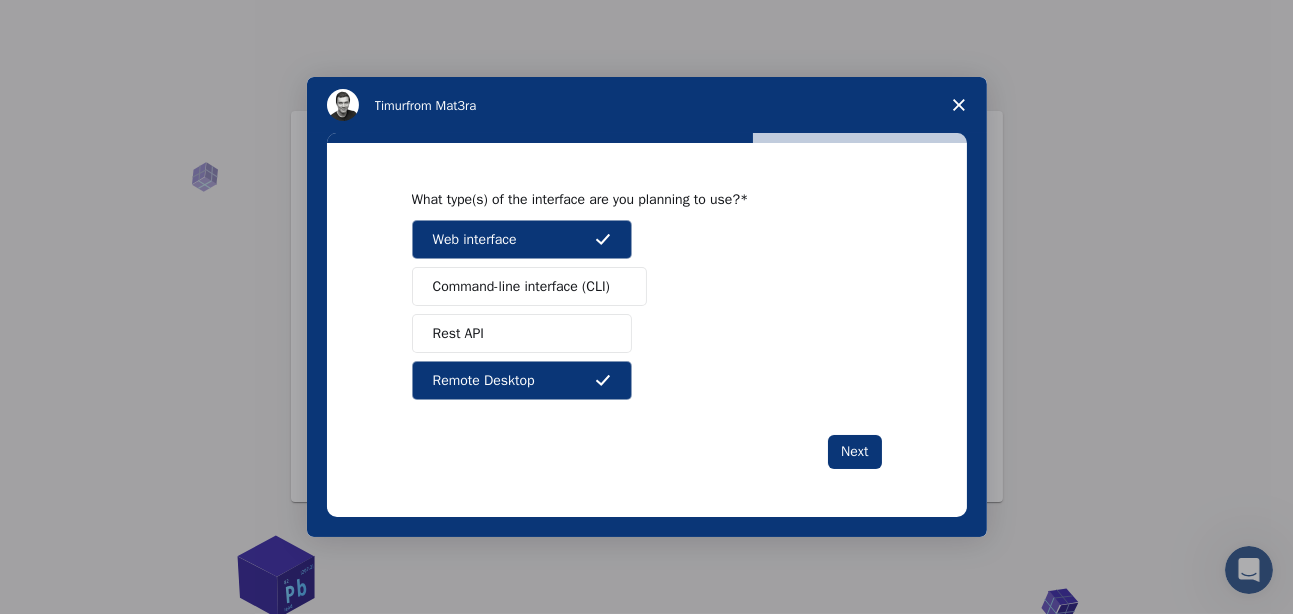 click on "Rest API" at bounding box center [522, 333] 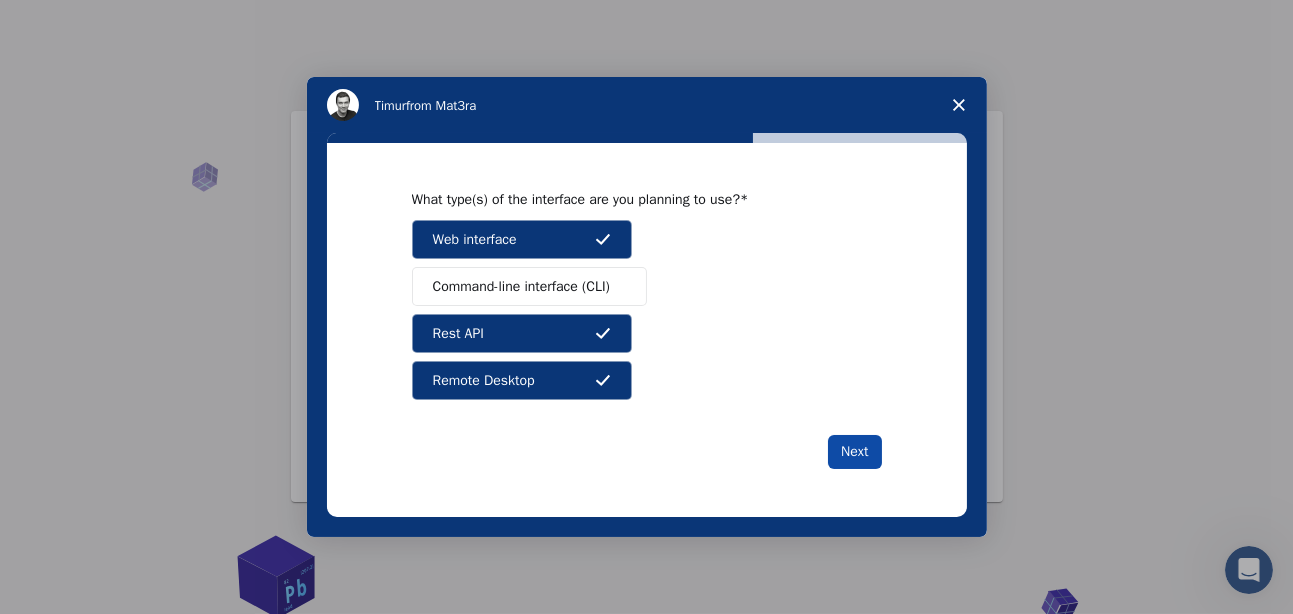 click on "Next" at bounding box center (854, 452) 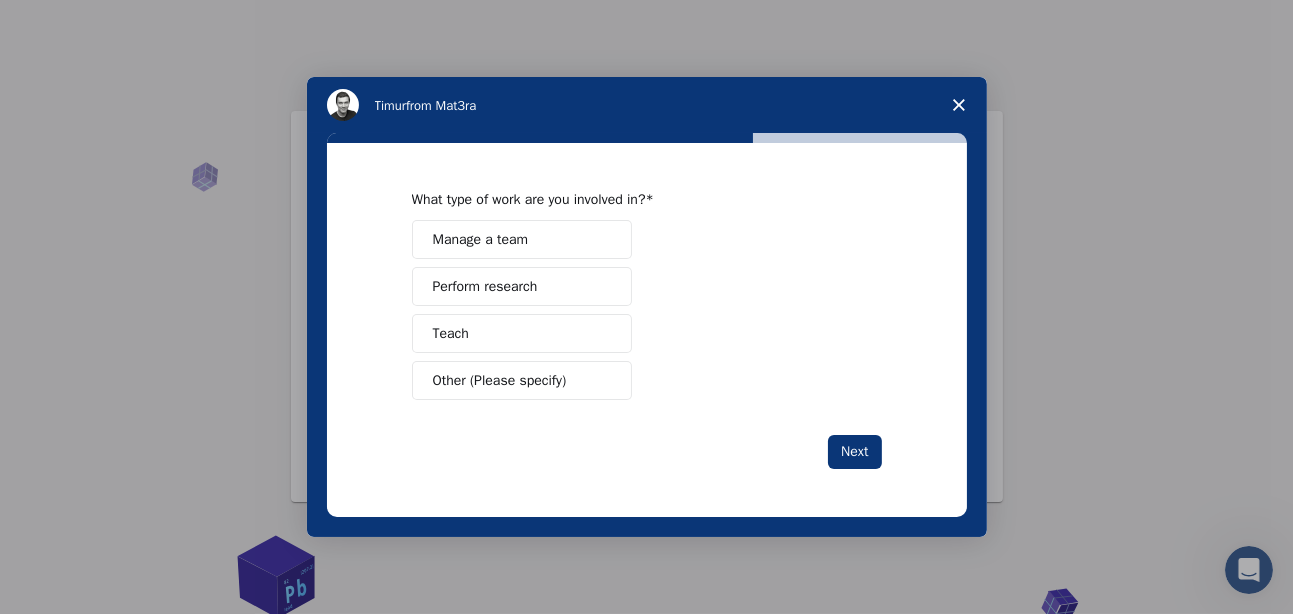 click on "Manage a team" at bounding box center [481, 239] 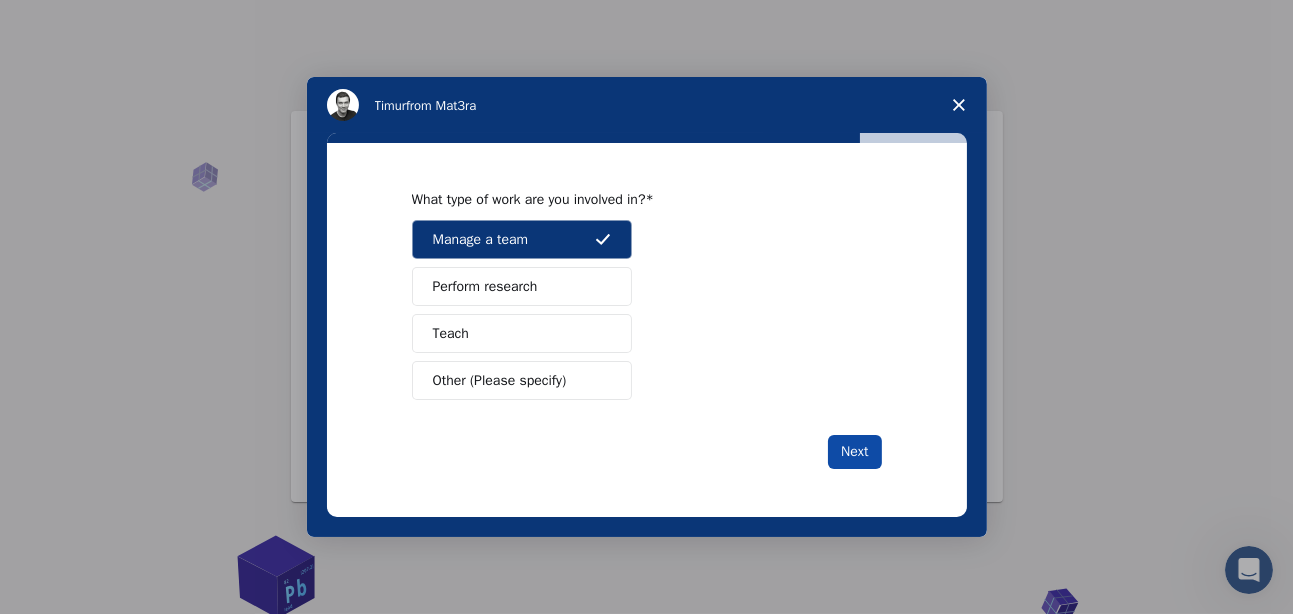 click on "Next" at bounding box center [854, 452] 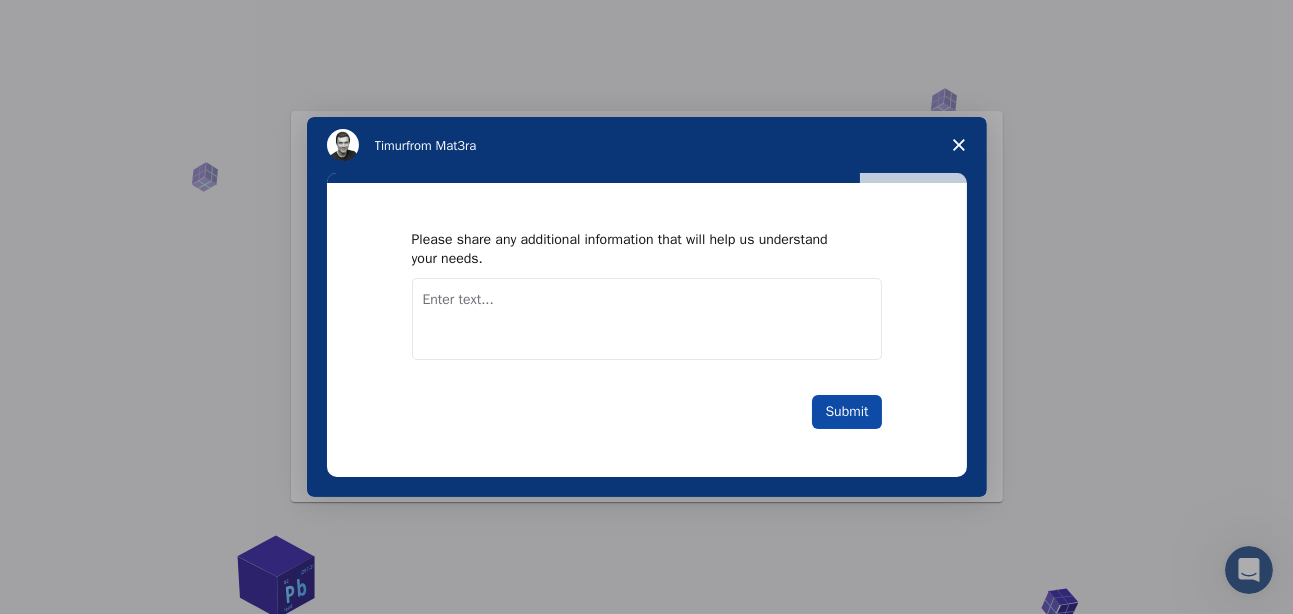 click on "Submit" at bounding box center (846, 412) 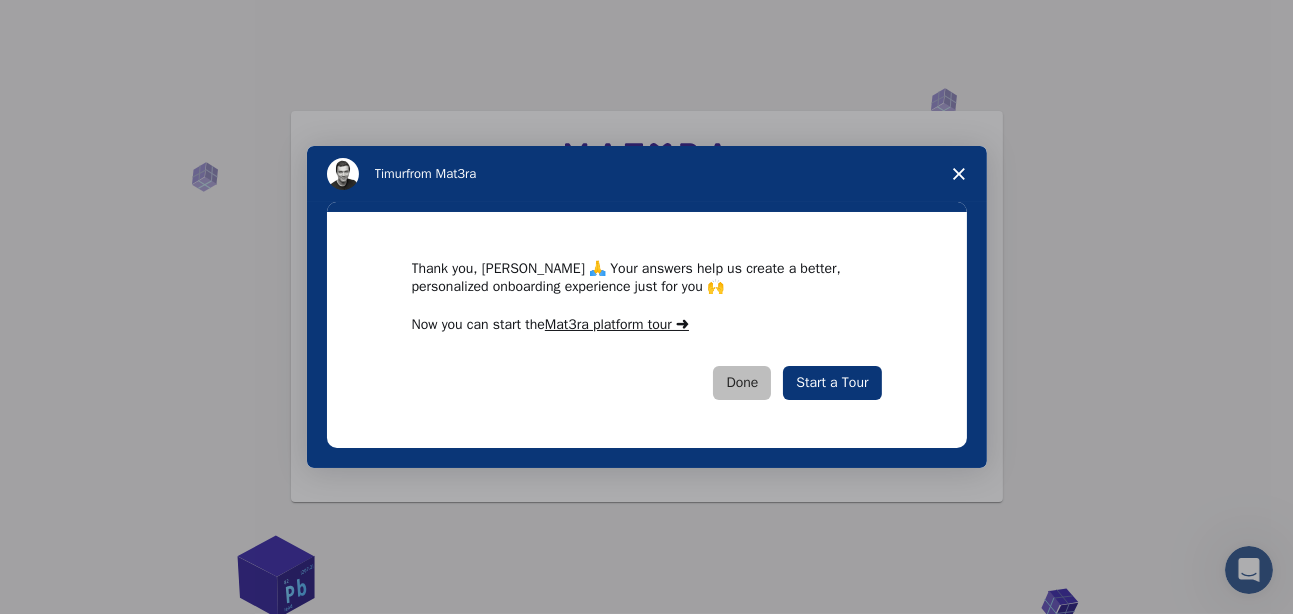 click on "Done" at bounding box center (742, 383) 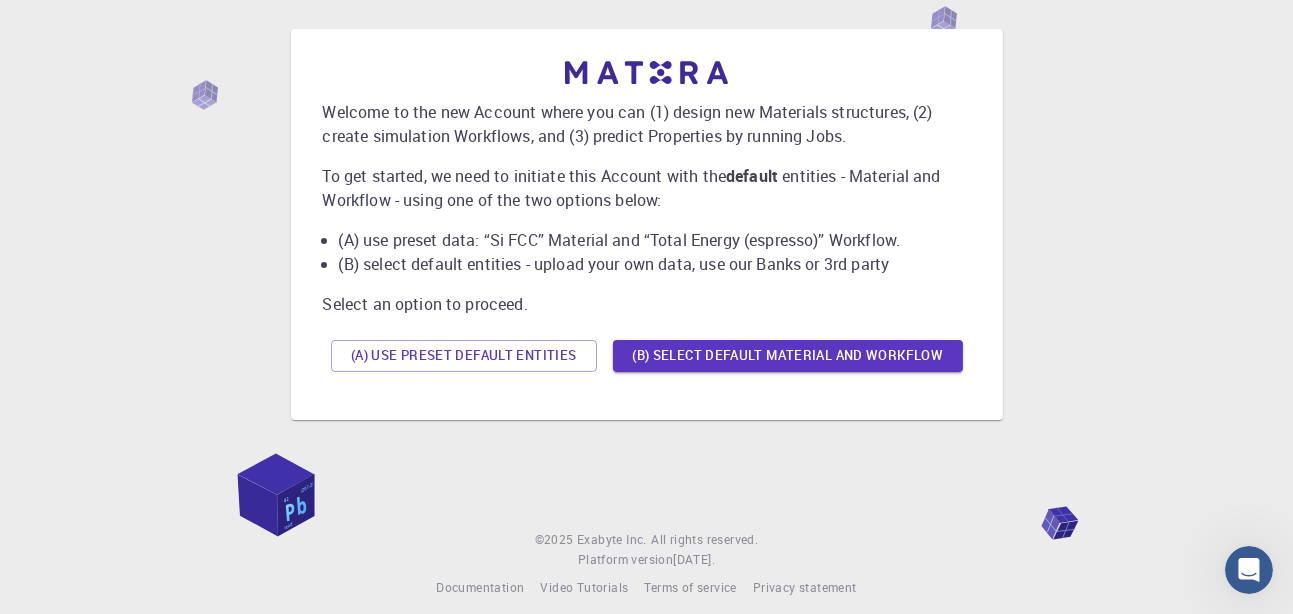 scroll, scrollTop: 97, scrollLeft: 0, axis: vertical 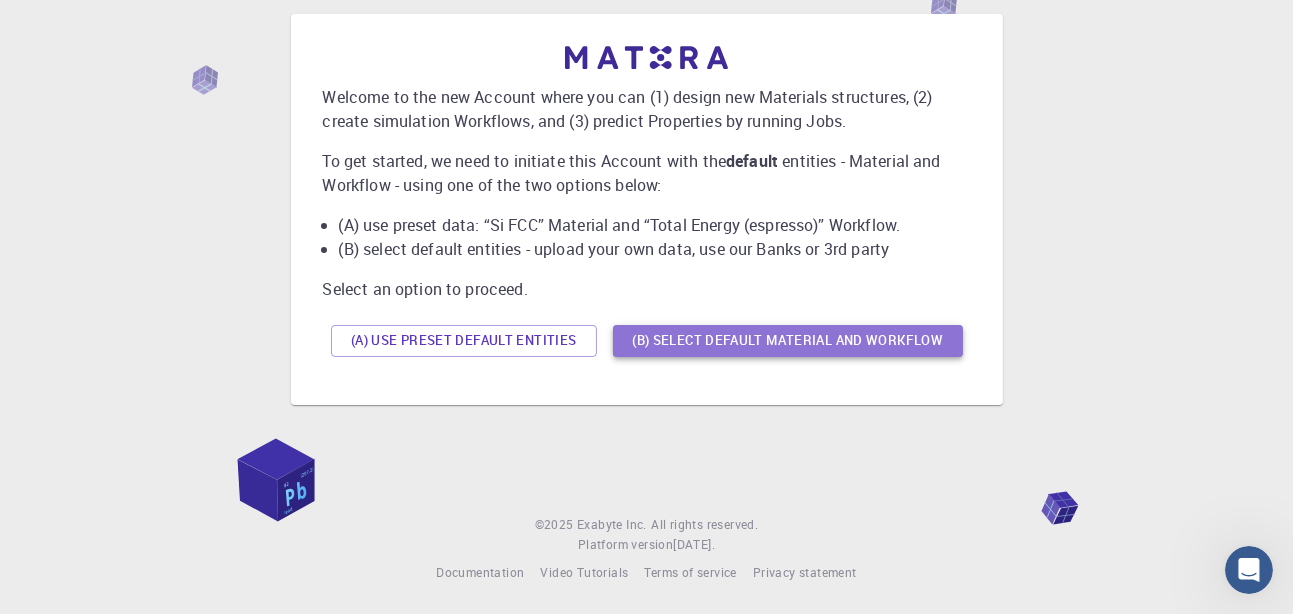 click on "(B) Select default material and workflow" at bounding box center [788, 341] 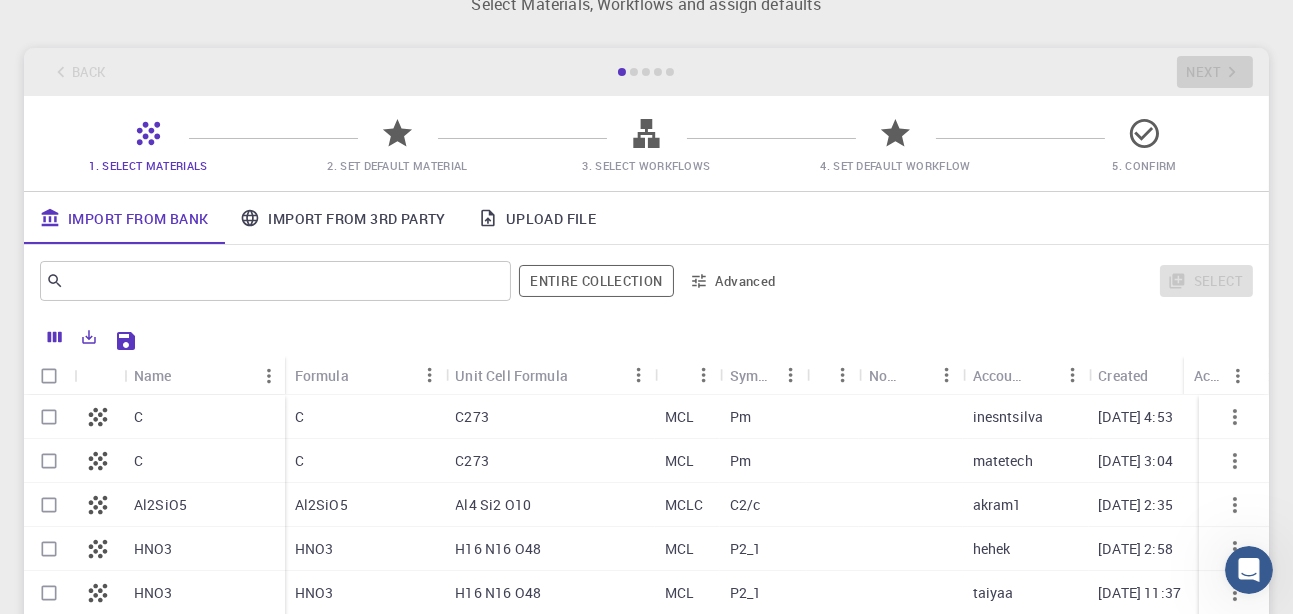 scroll, scrollTop: 58, scrollLeft: 0, axis: vertical 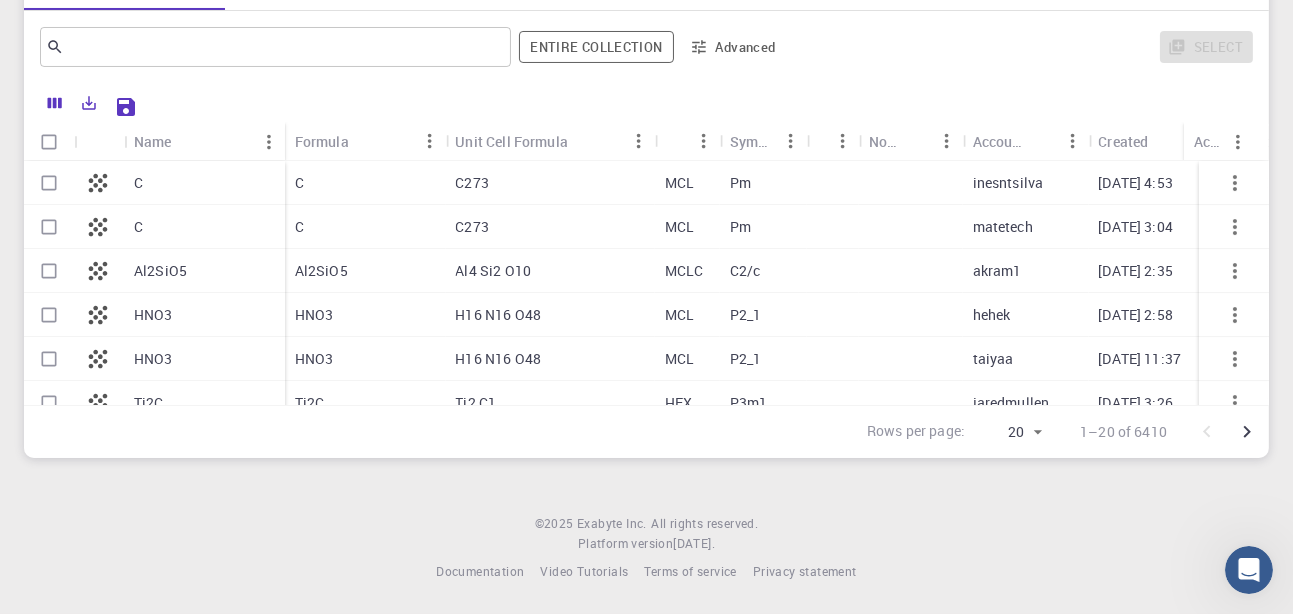 drag, startPoint x: 913, startPoint y: 500, endPoint x: 879, endPoint y: 456, distance: 55.605755 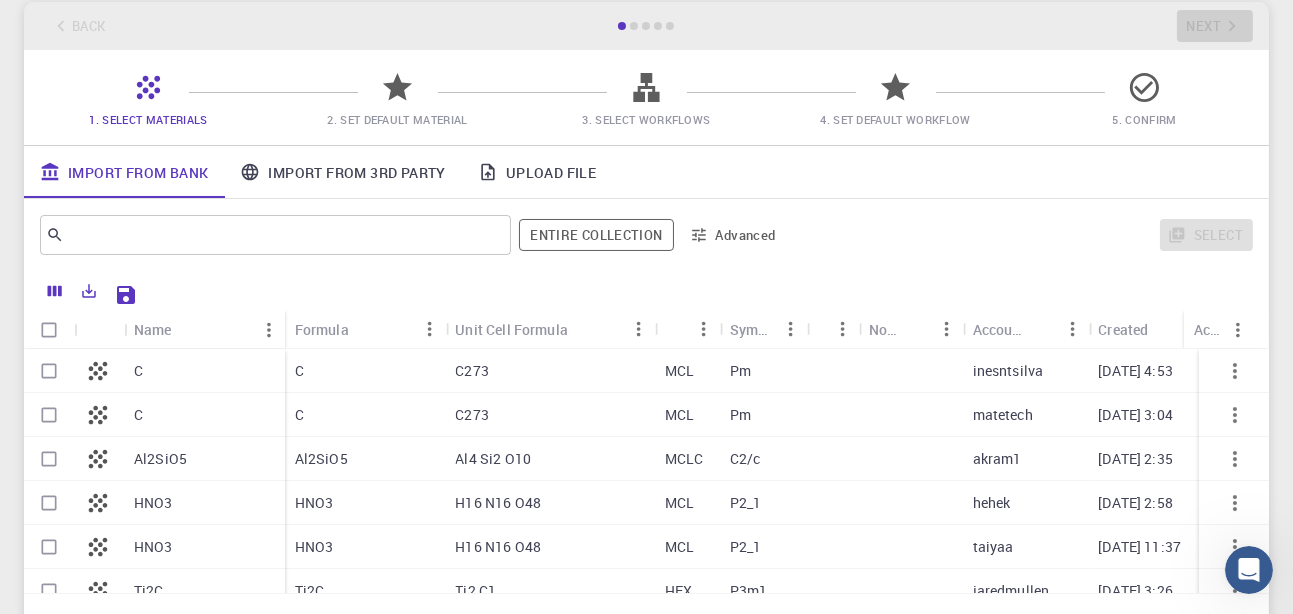 scroll, scrollTop: 0, scrollLeft: 0, axis: both 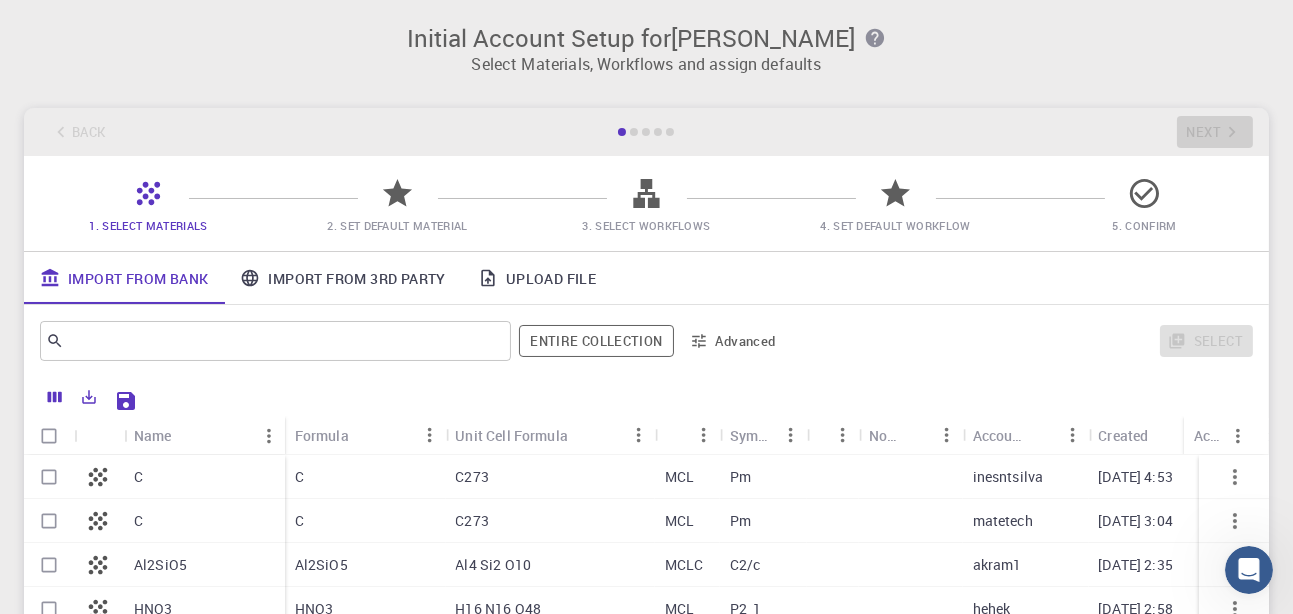 click 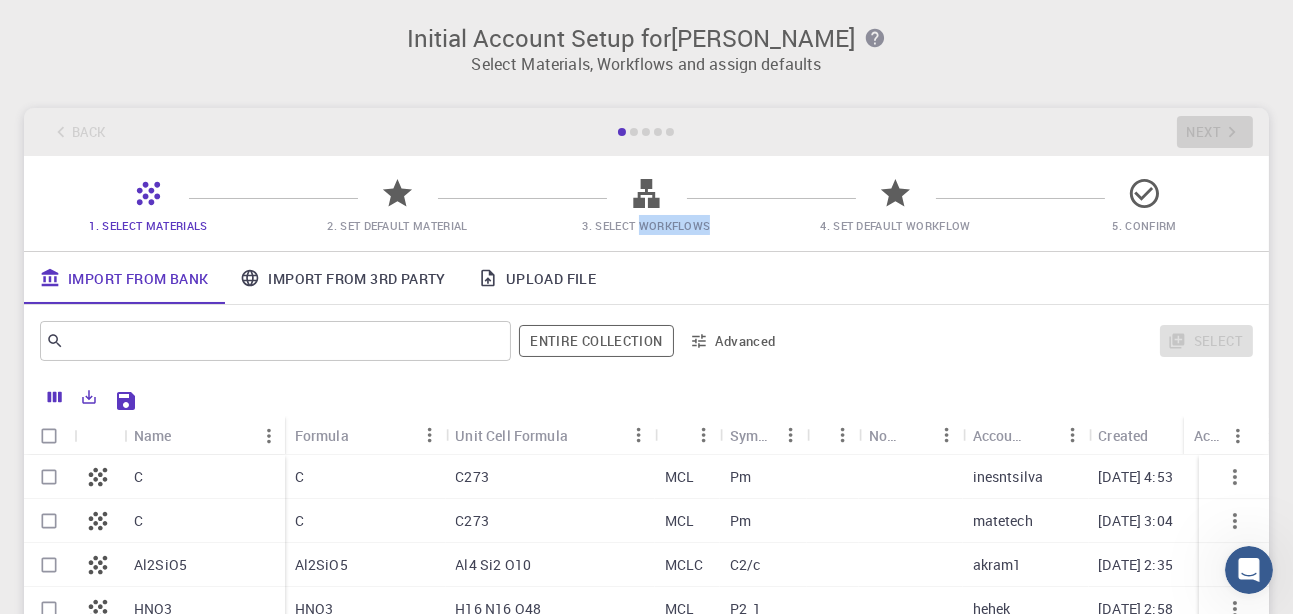 drag, startPoint x: 704, startPoint y: 179, endPoint x: 857, endPoint y: 219, distance: 158.14233 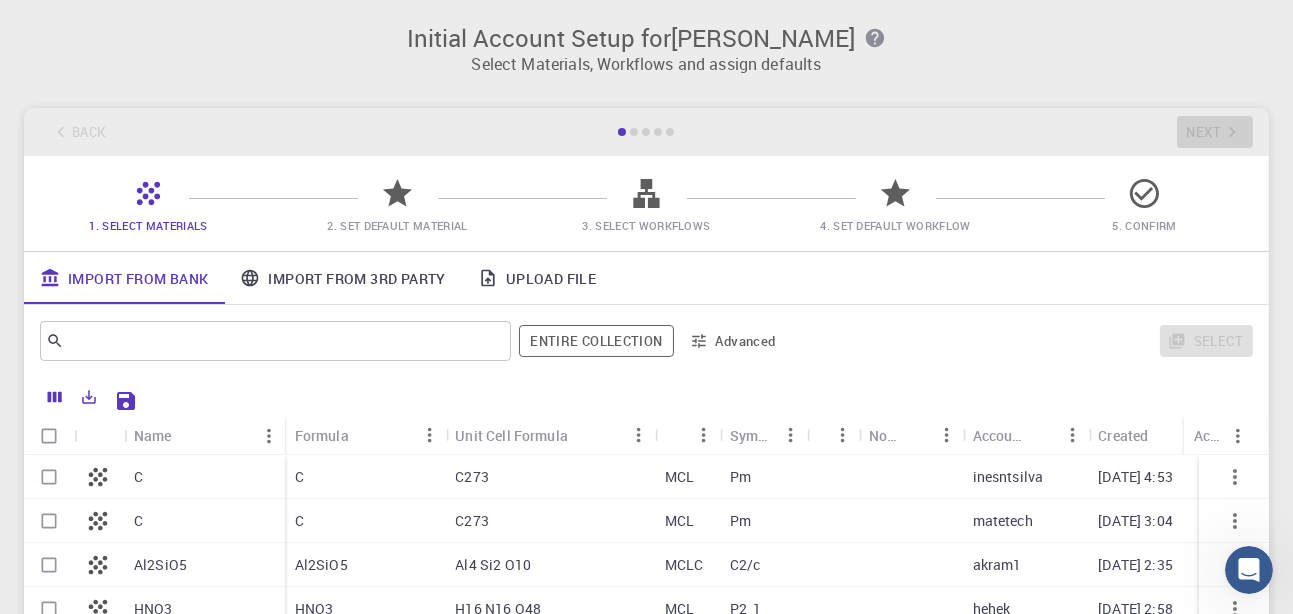 drag, startPoint x: 864, startPoint y: 221, endPoint x: 875, endPoint y: 220, distance: 11.045361 